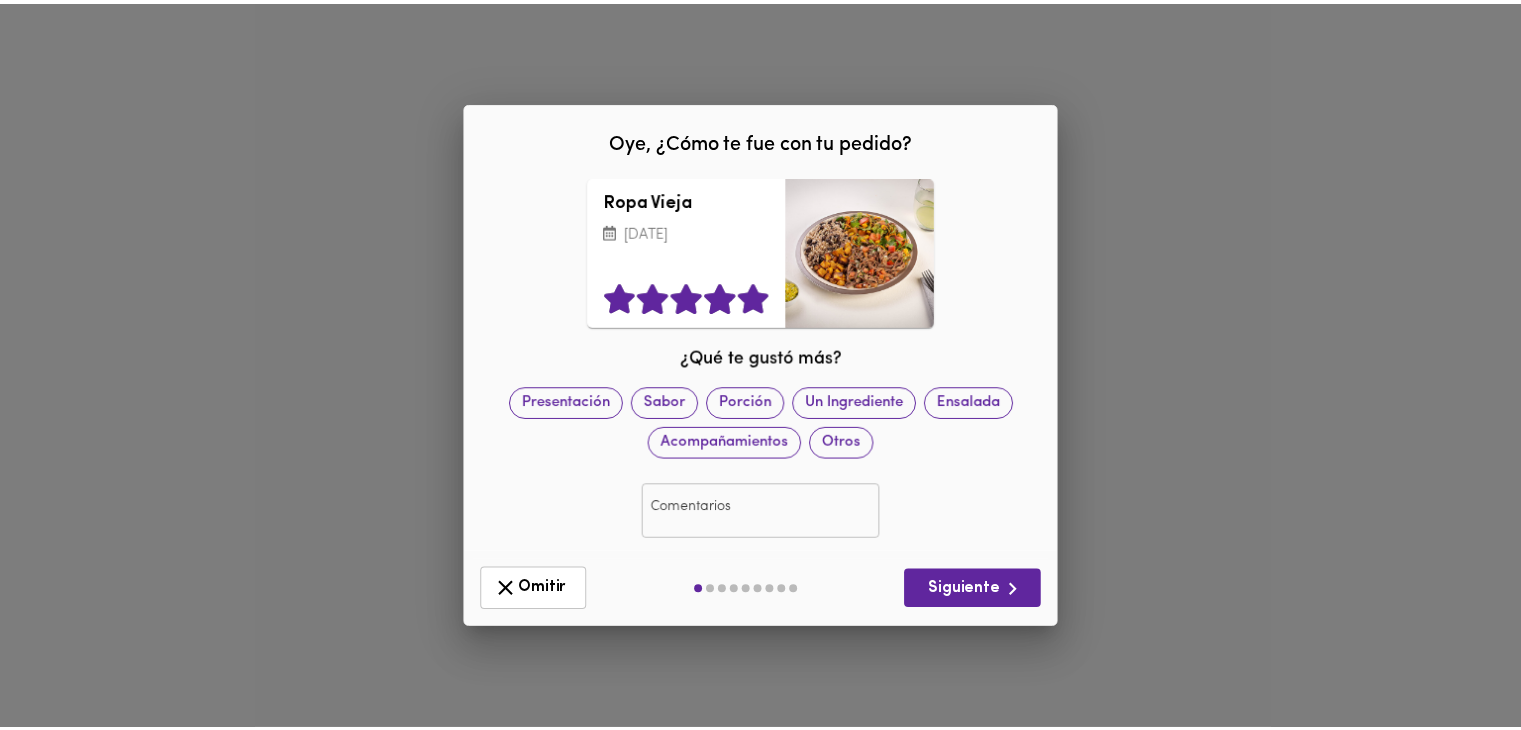 scroll, scrollTop: 0, scrollLeft: 0, axis: both 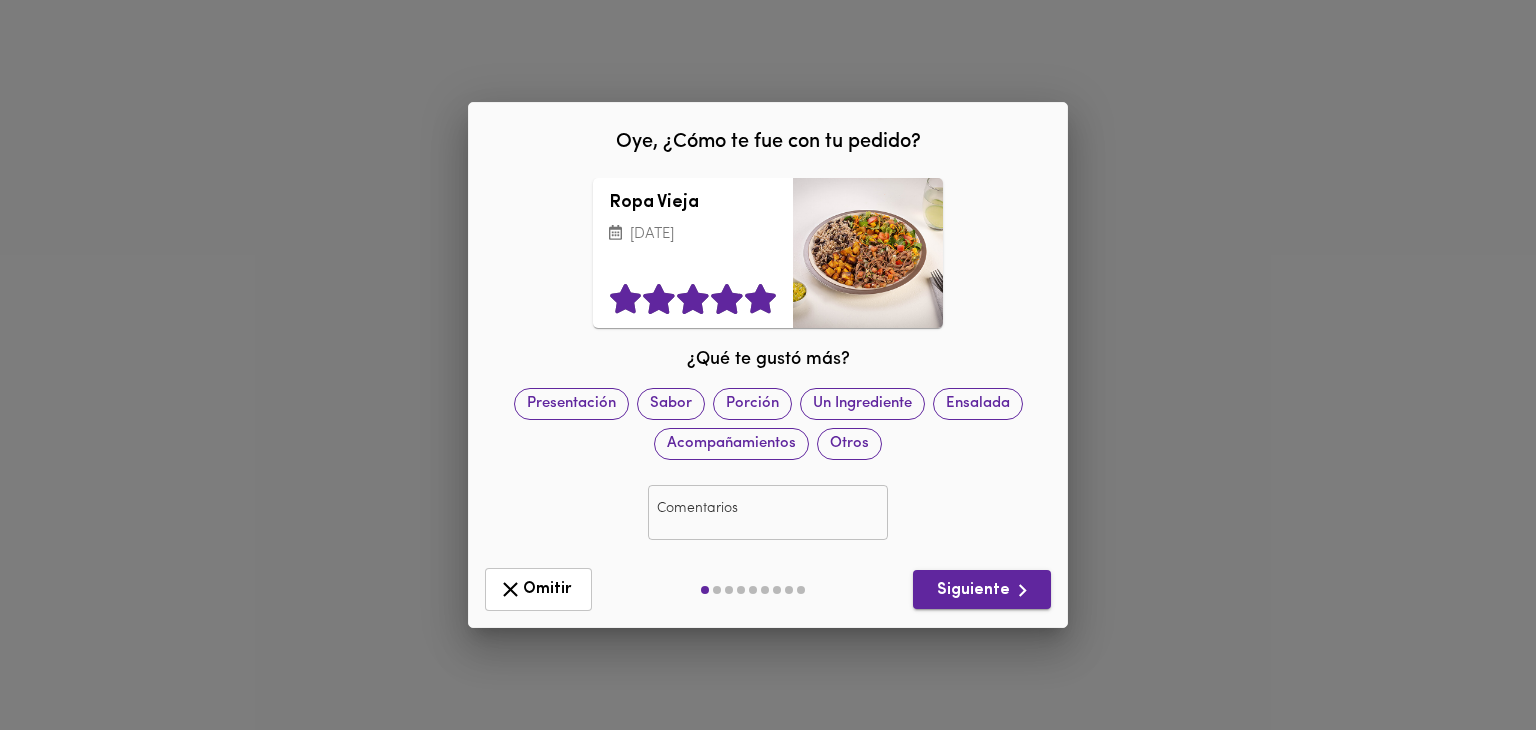 click on "Siguiente" at bounding box center (982, 590) 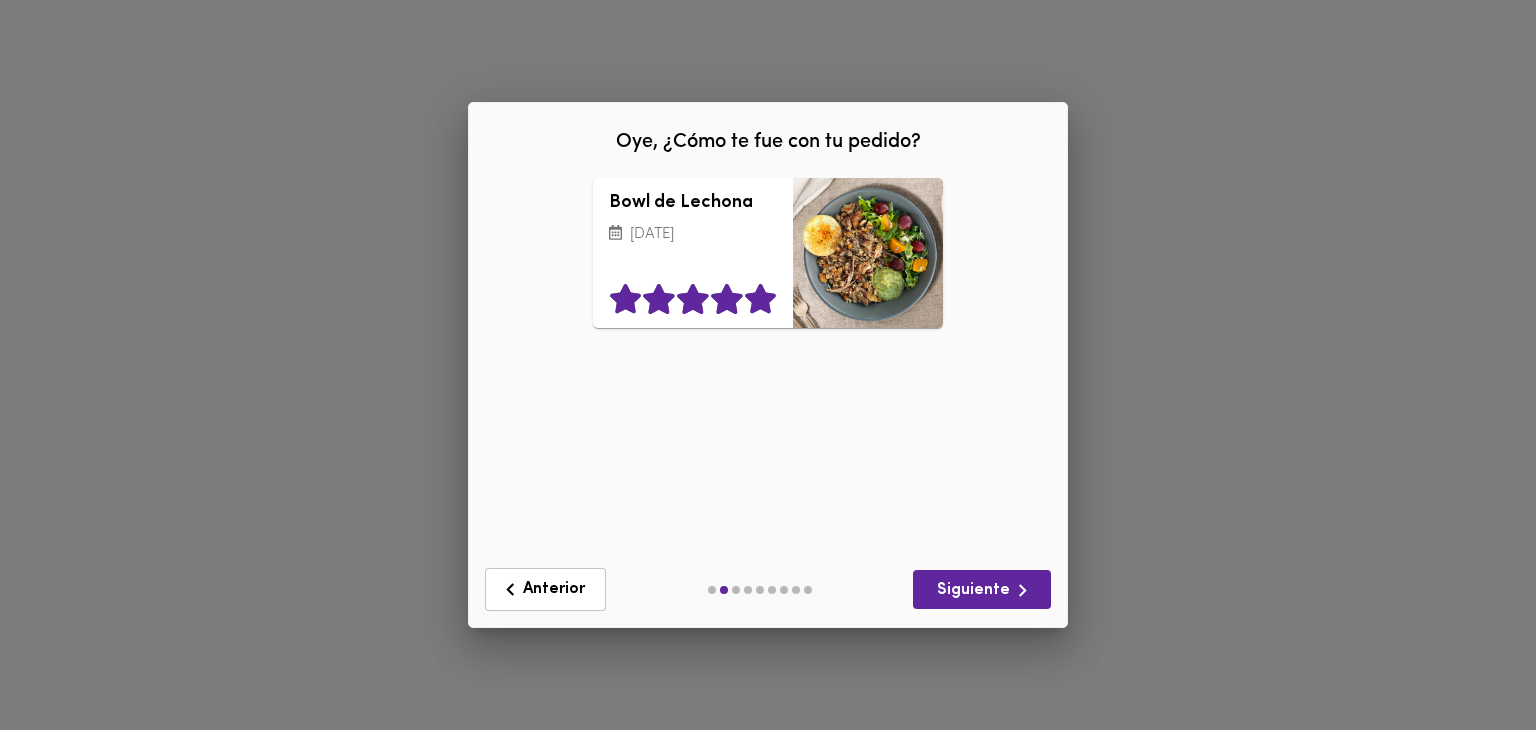click 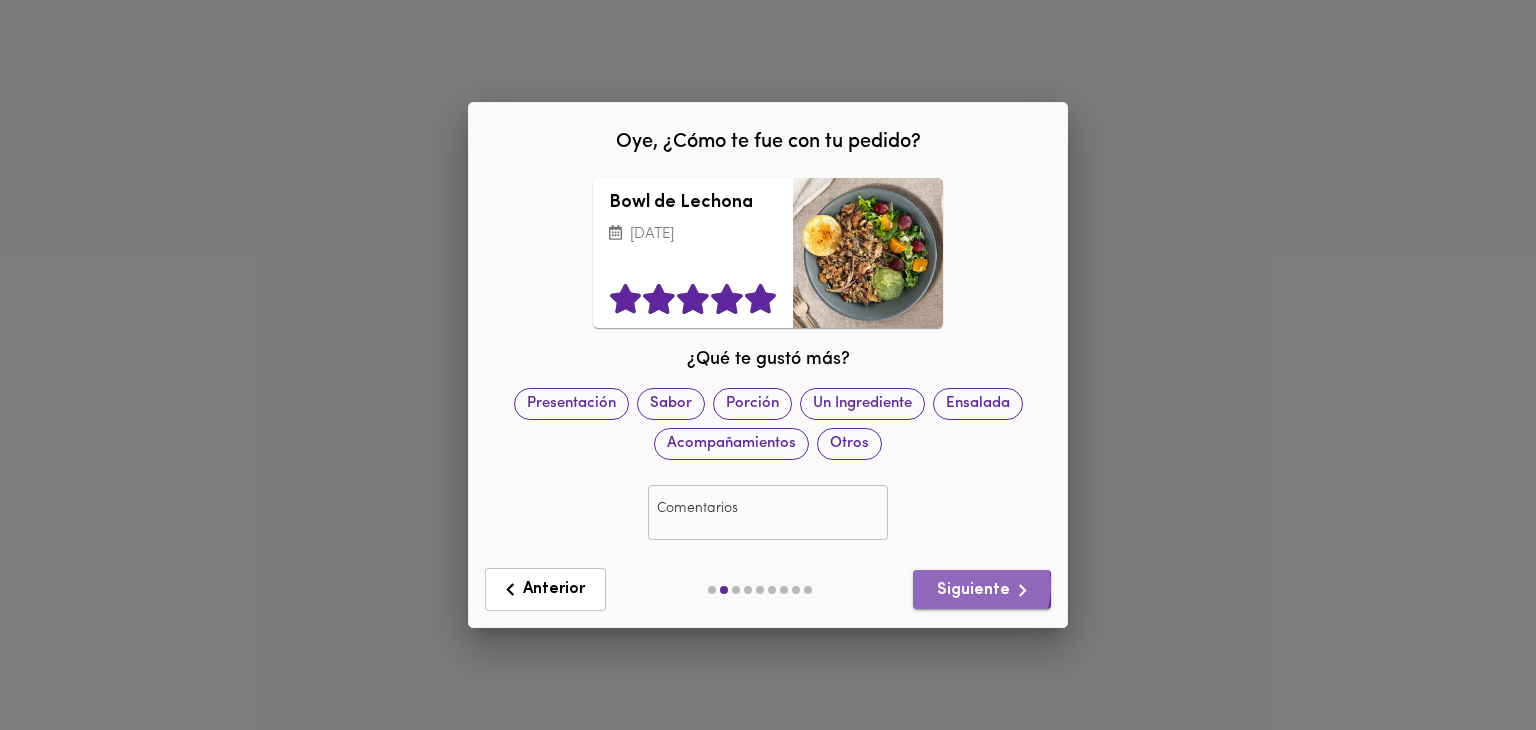 click on "Siguiente" at bounding box center (982, 590) 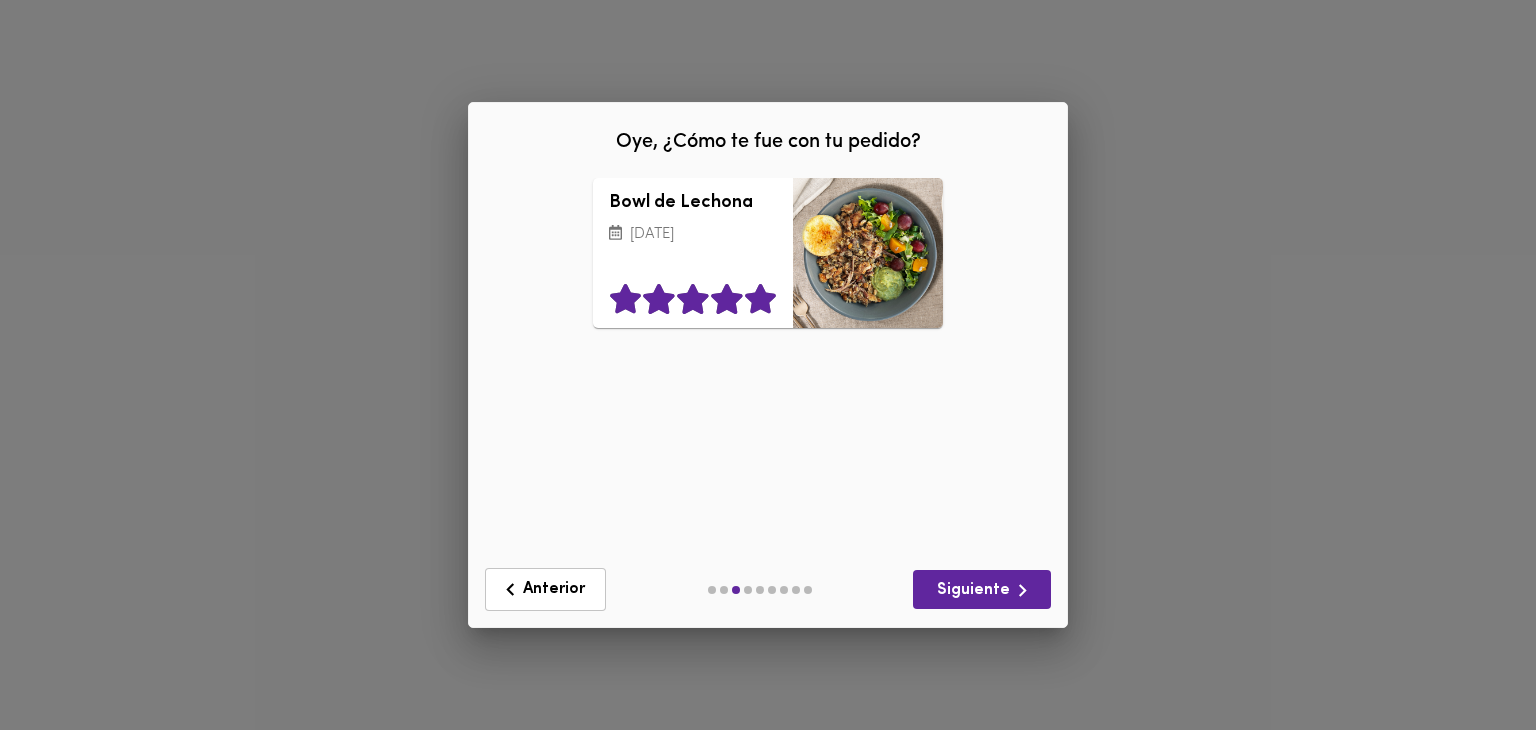 click 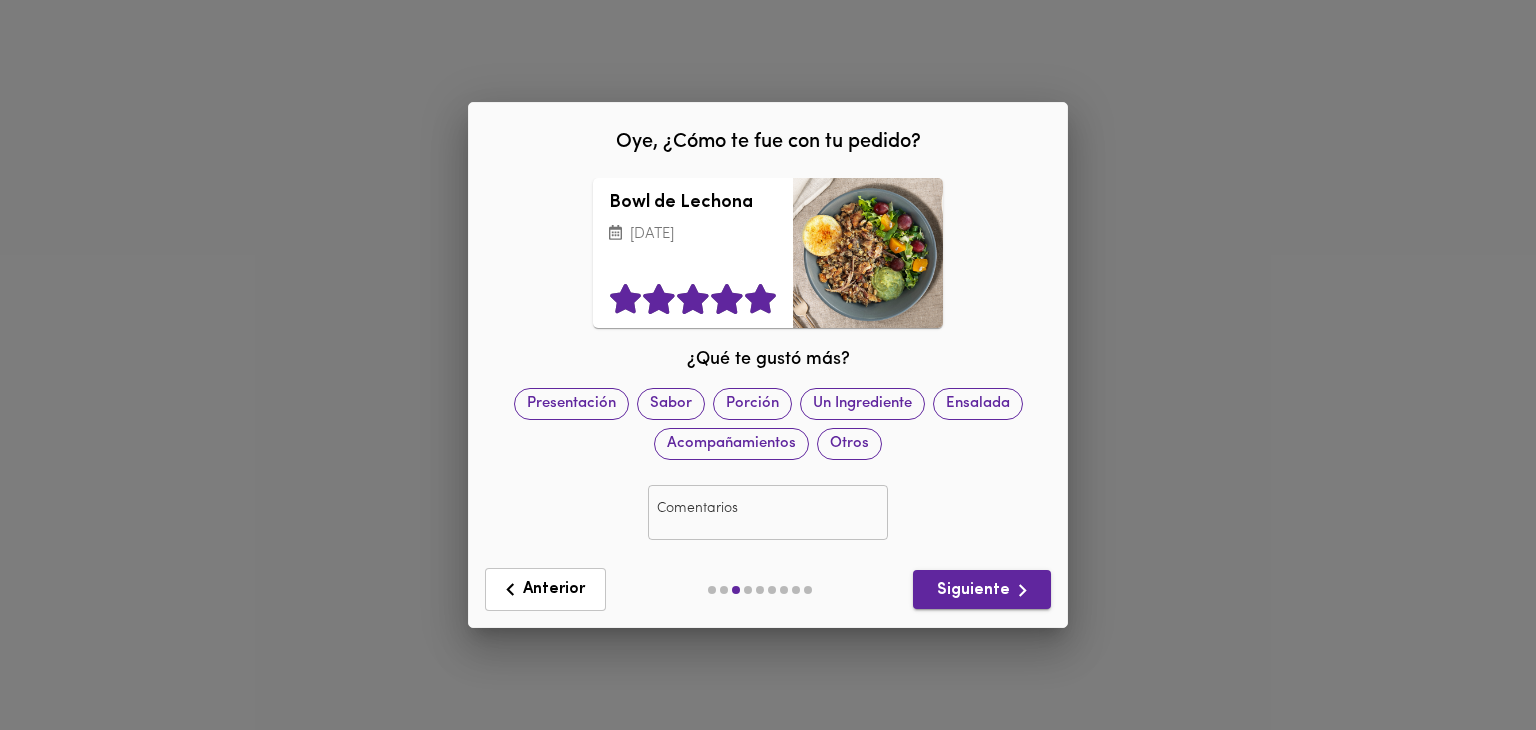 click on "Siguiente" at bounding box center (982, 590) 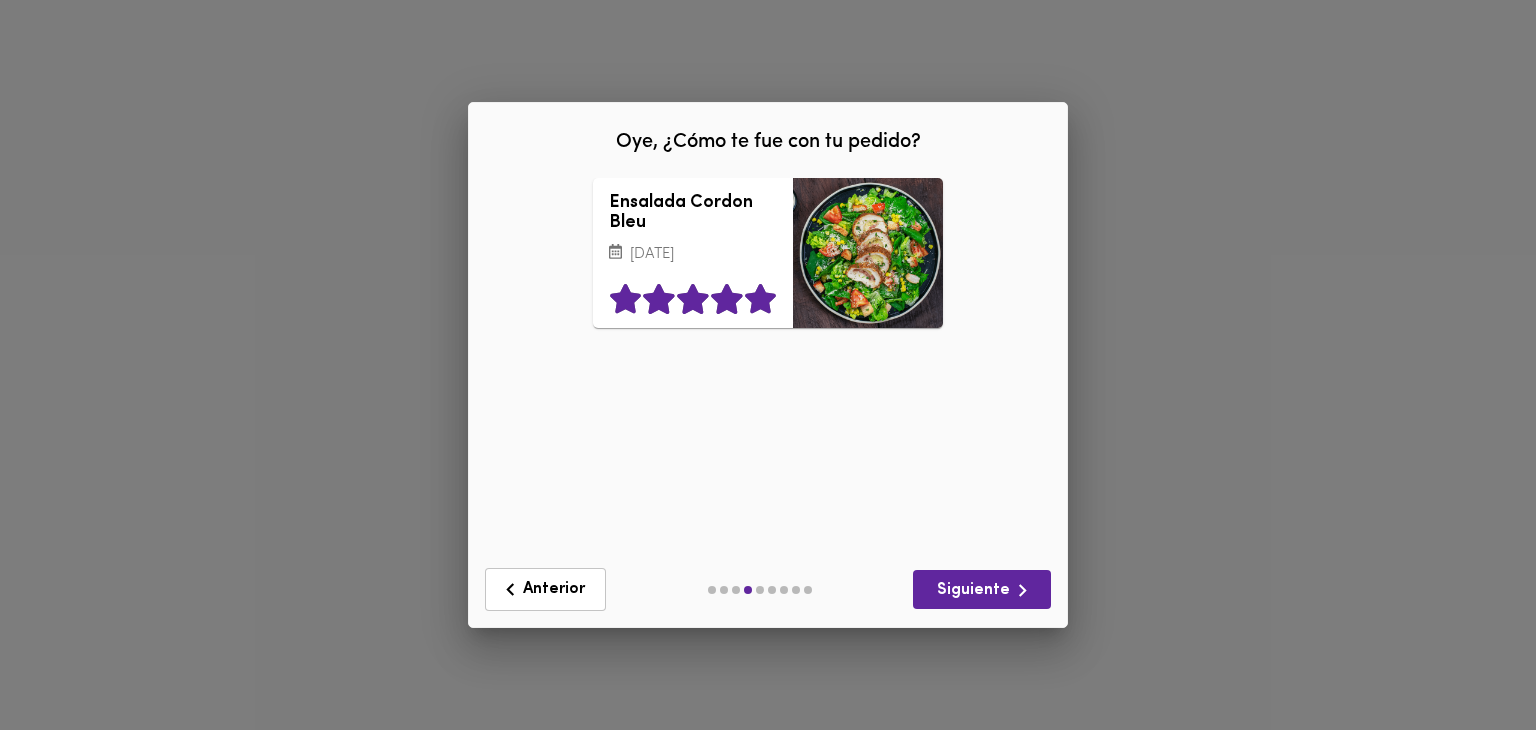 click 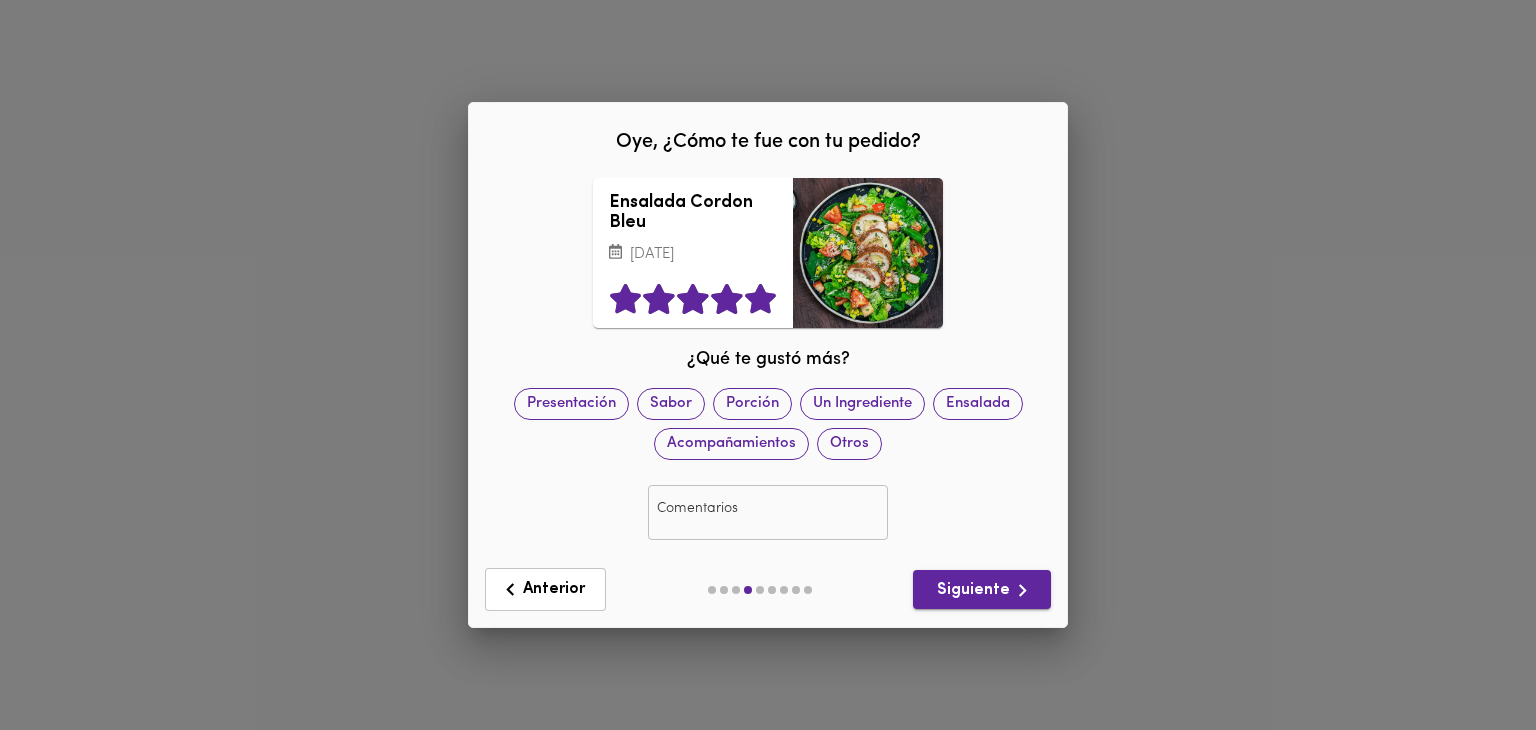 click on "Siguiente" at bounding box center [982, 590] 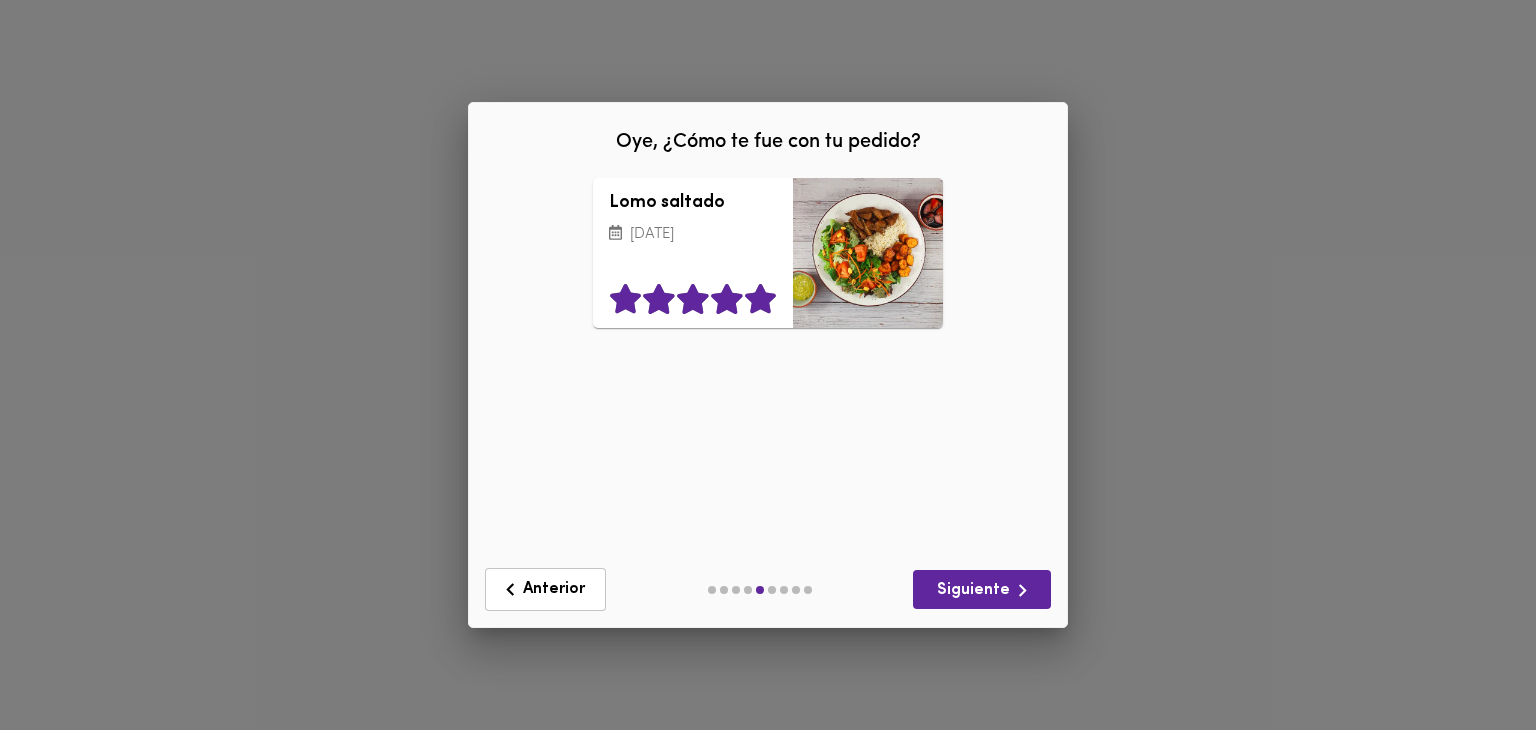 click 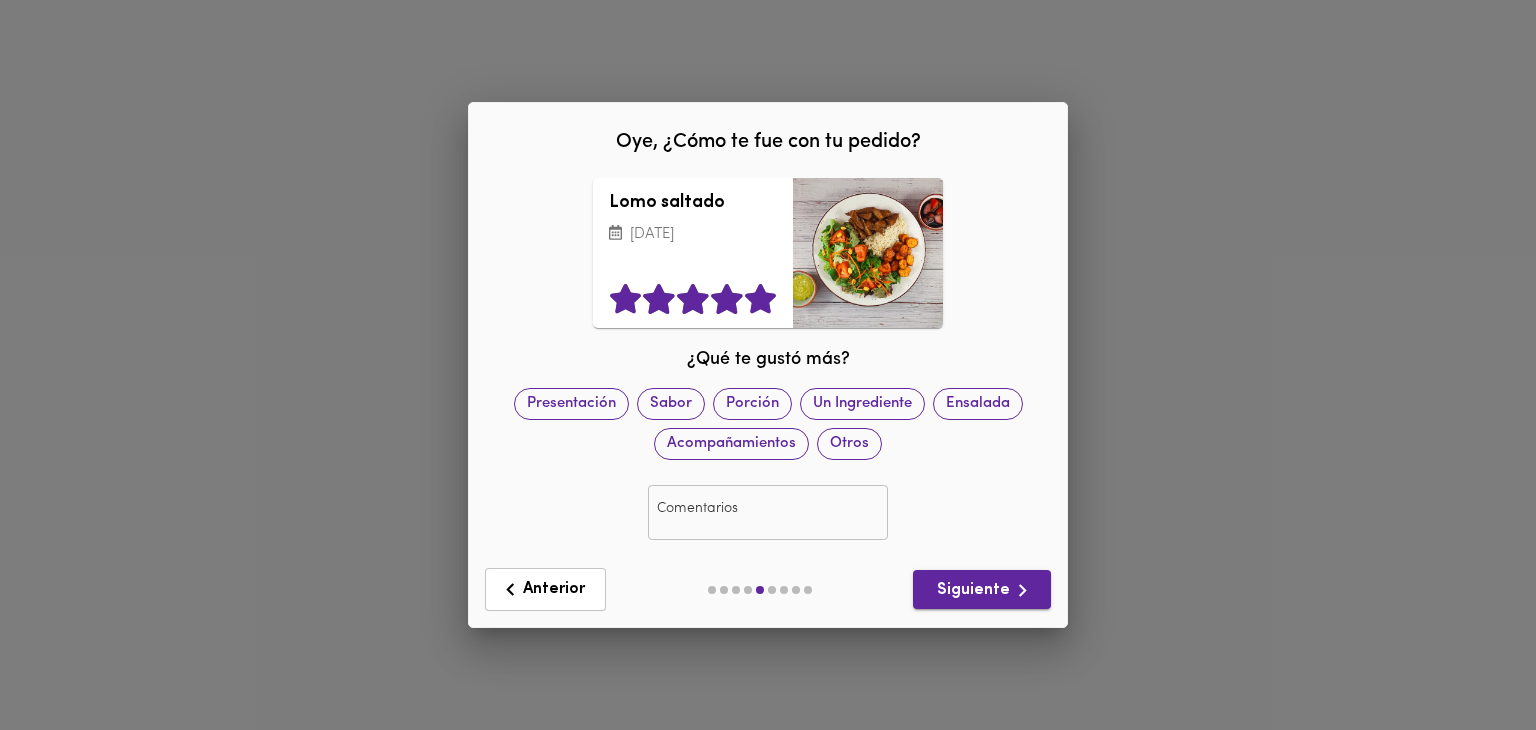click on "Siguiente" at bounding box center (982, 590) 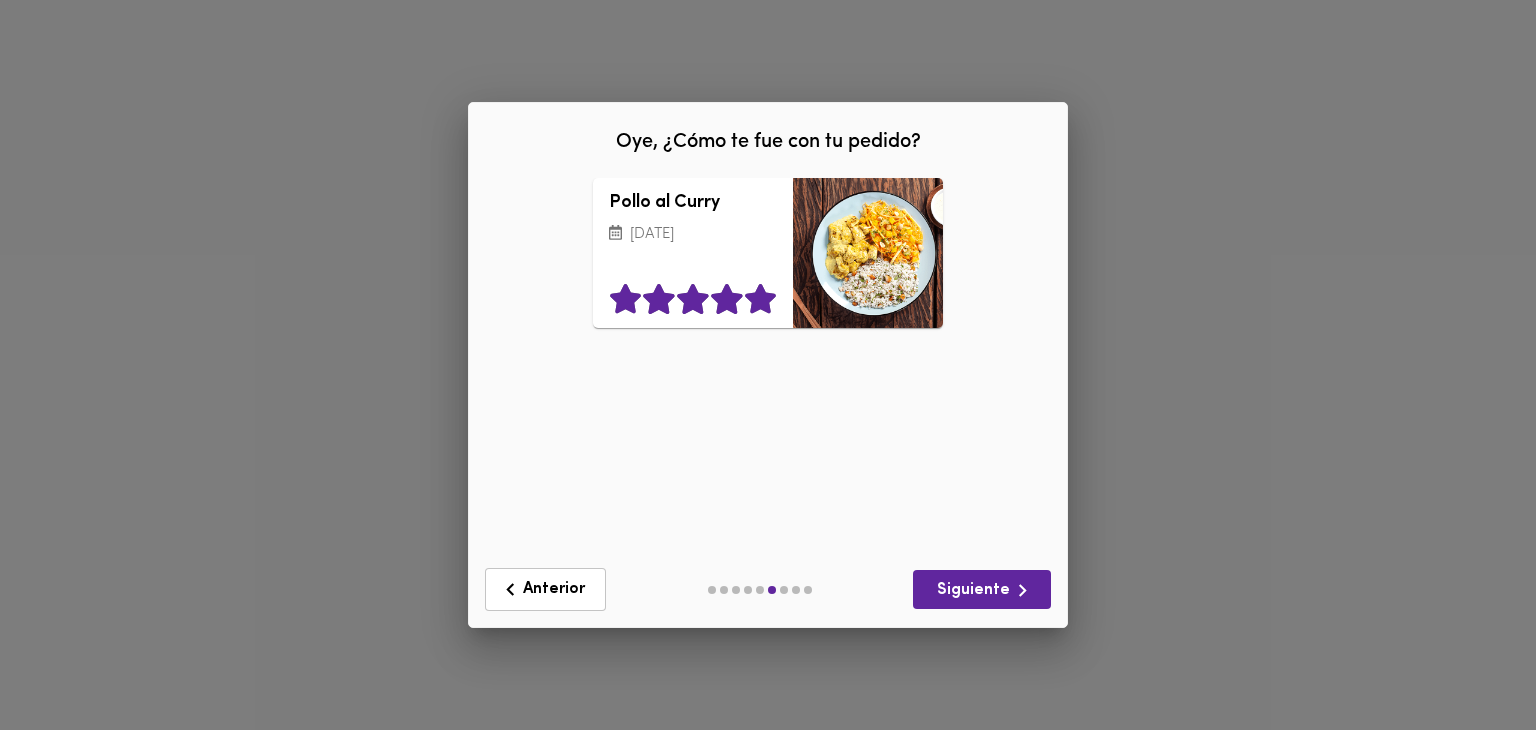 click 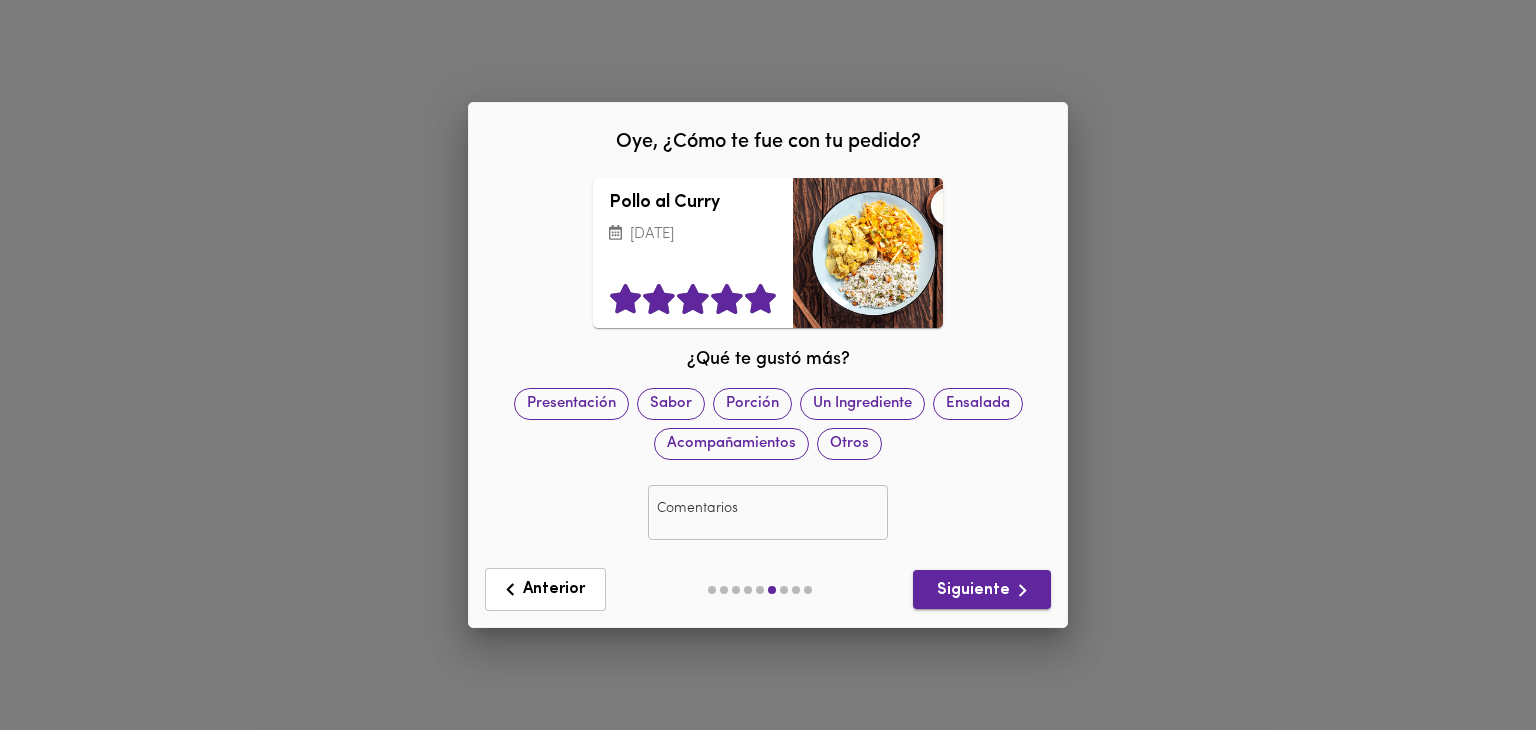 click on "Siguiente" at bounding box center [982, 590] 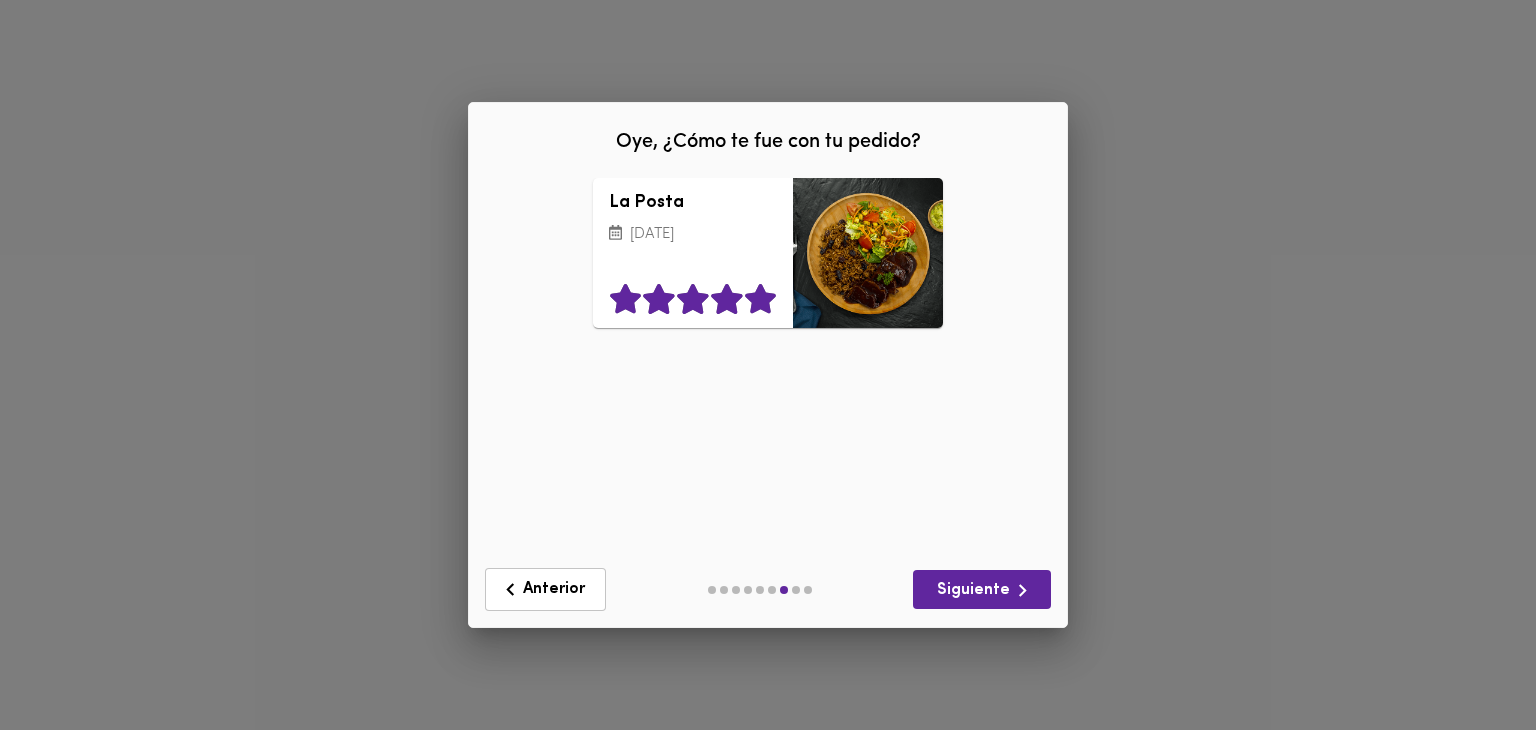 click 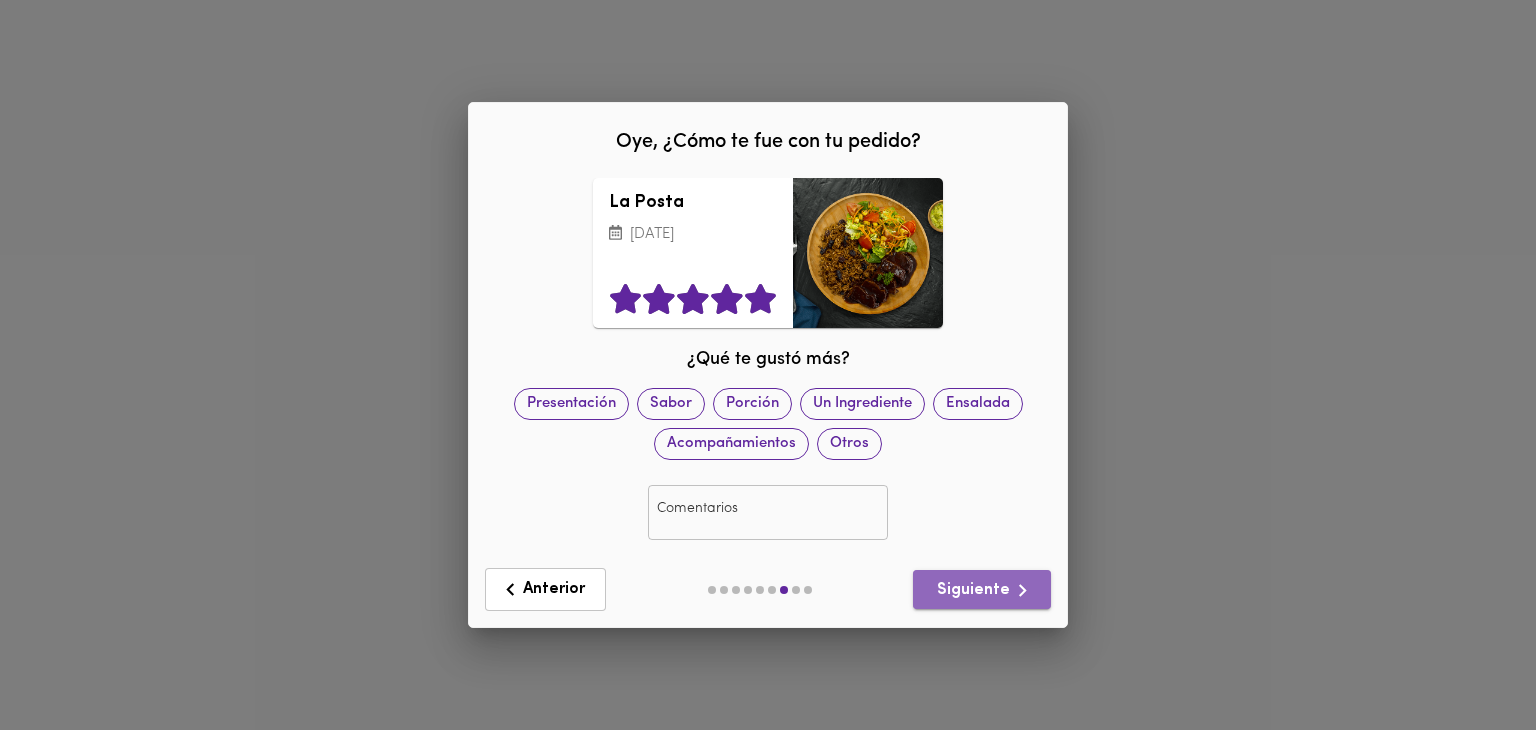 click on "Siguiente" at bounding box center [982, 590] 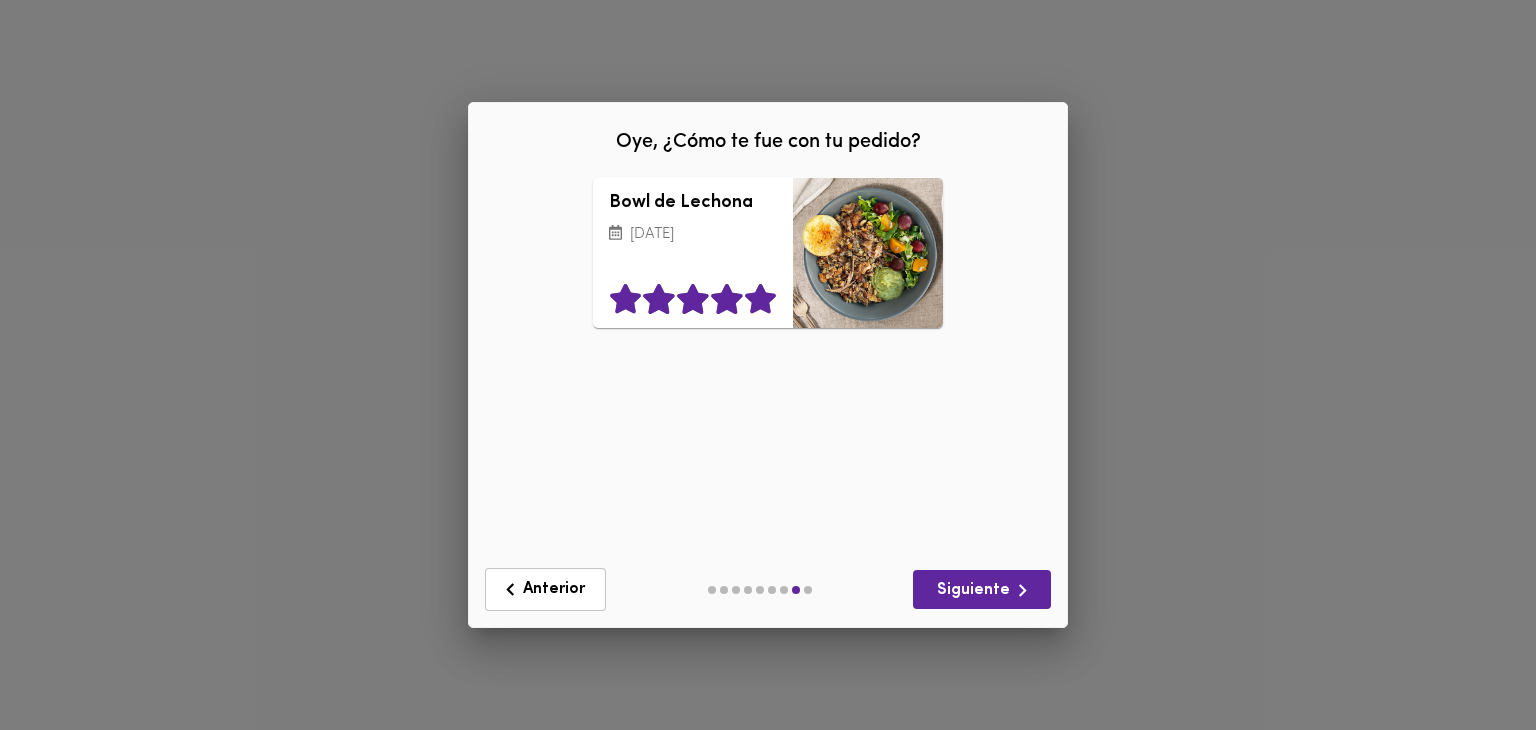 click 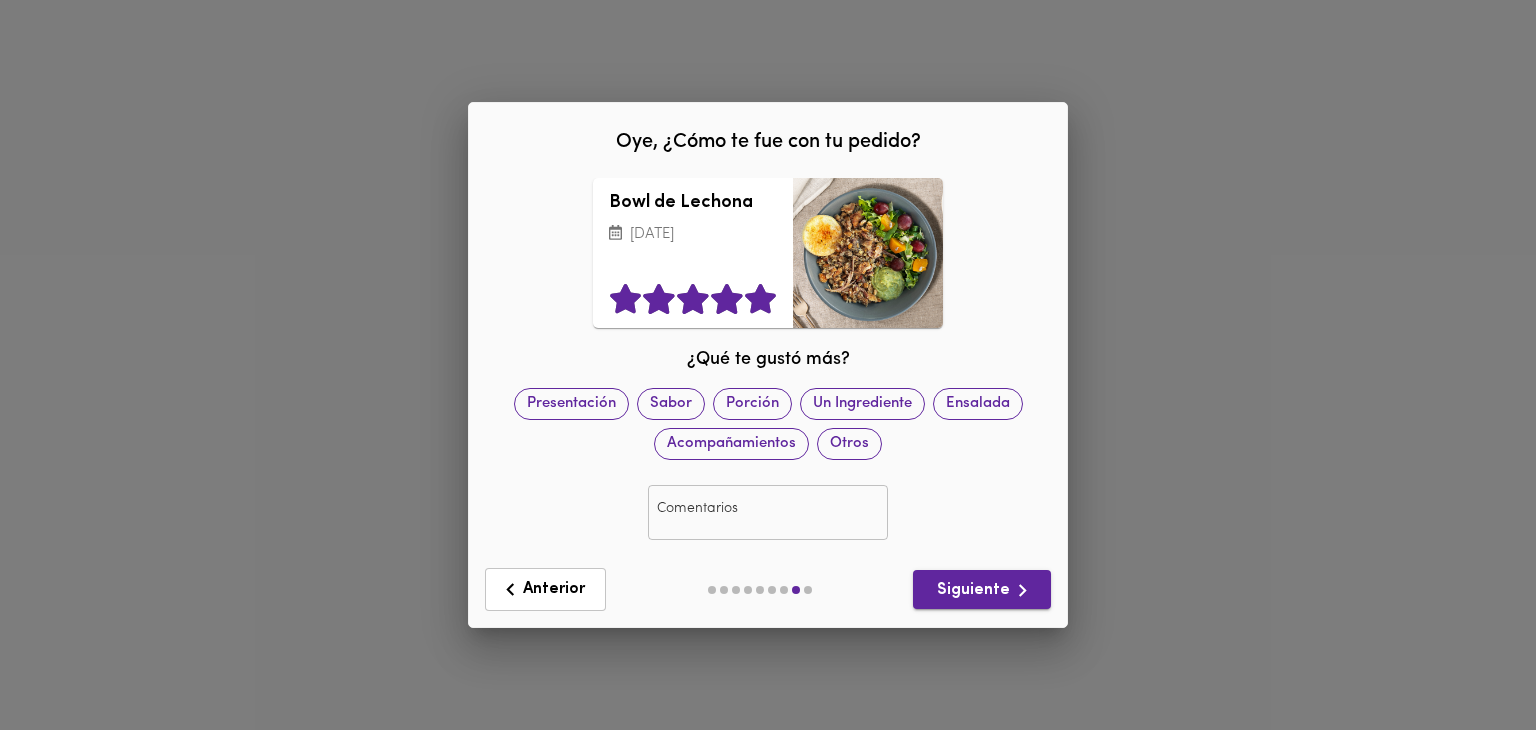 click on "Siguiente" at bounding box center (982, 590) 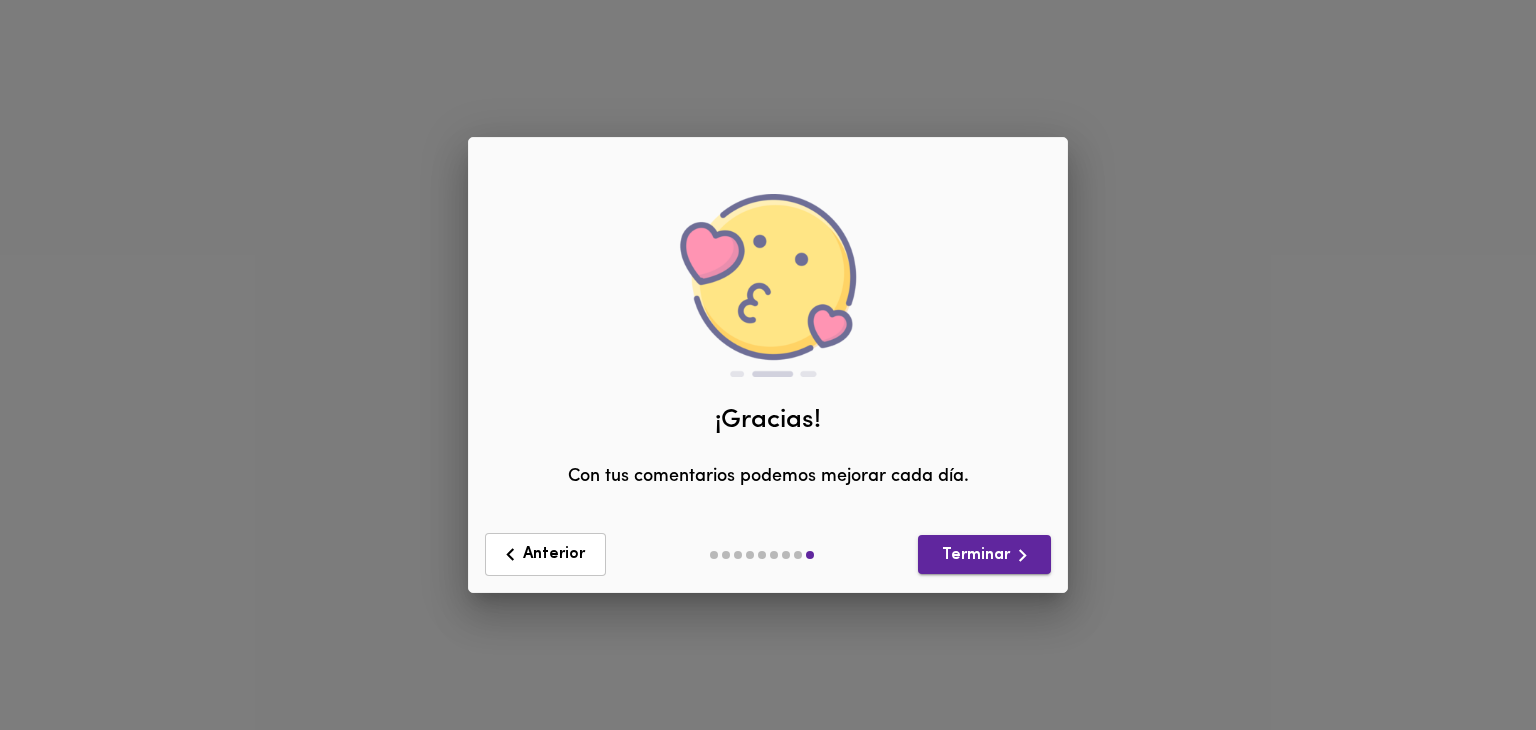 click on "Terminar" at bounding box center [984, 555] 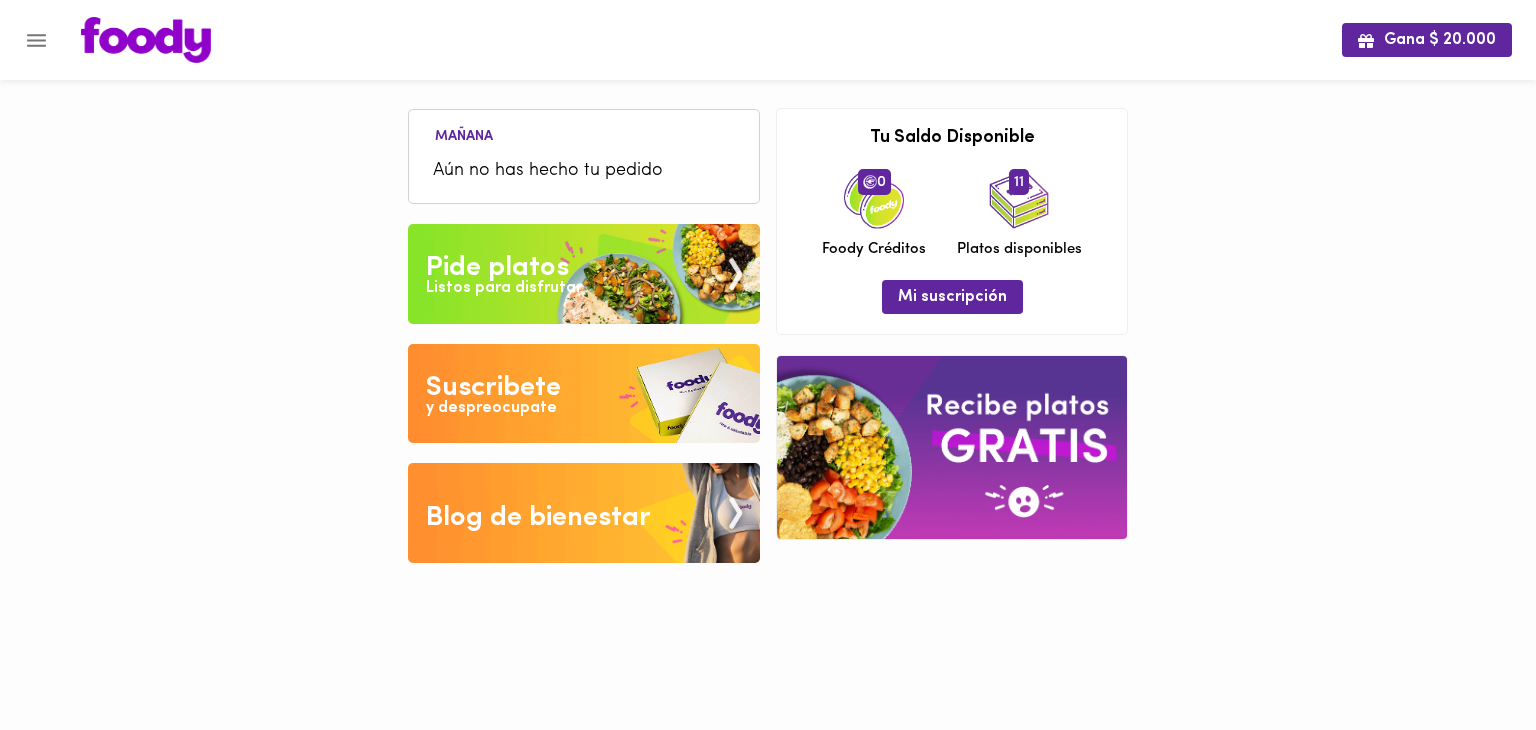 click 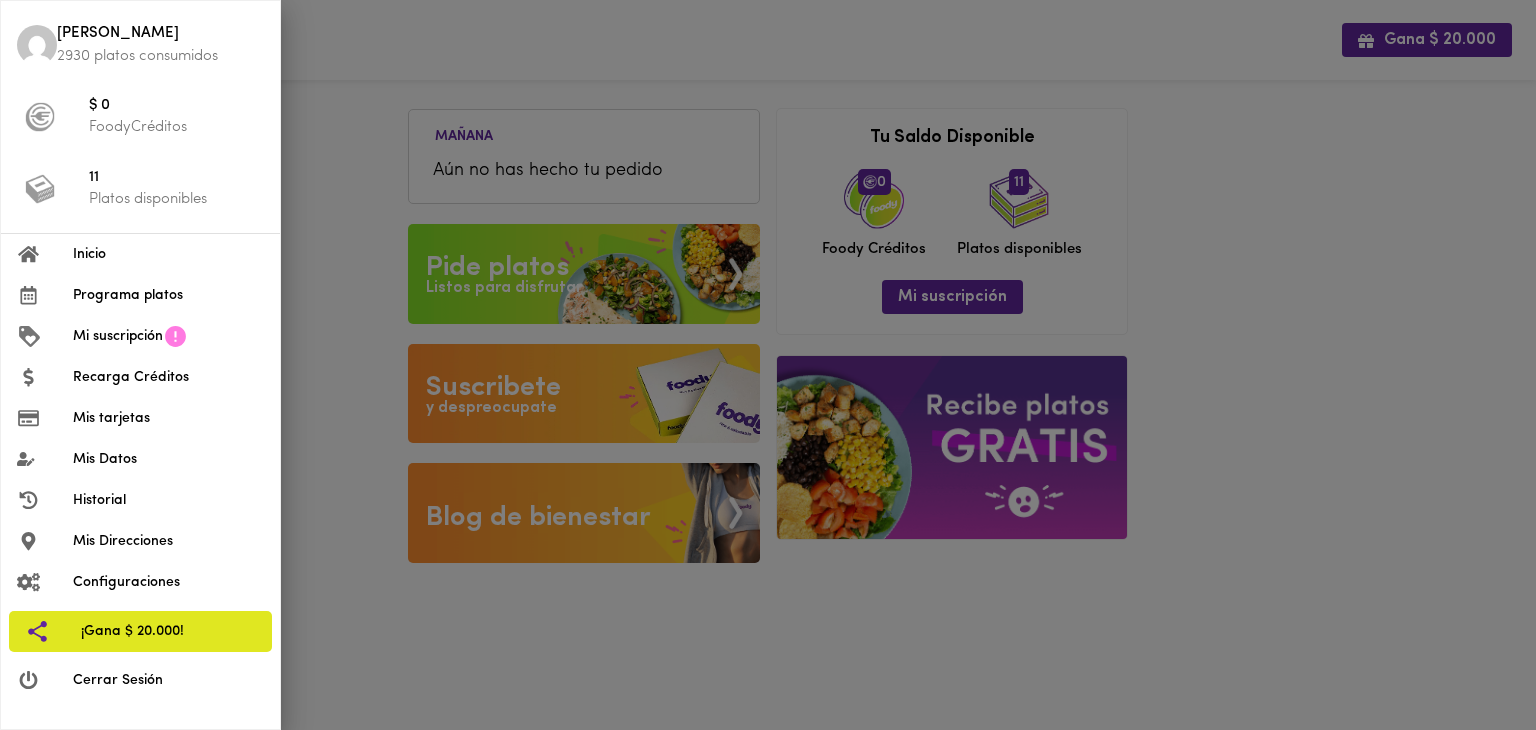 click on "Programa platos" at bounding box center (168, 295) 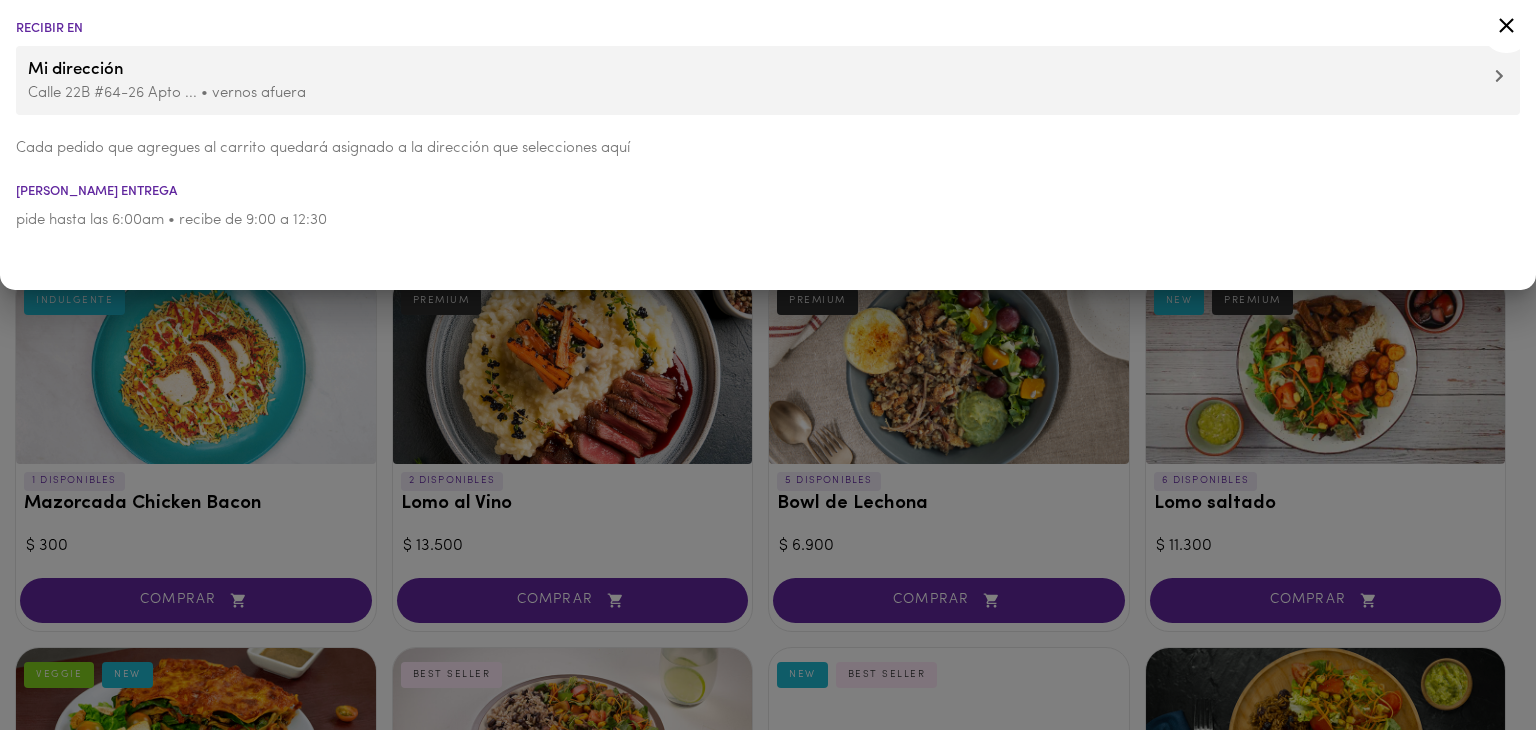 click at bounding box center (768, 365) 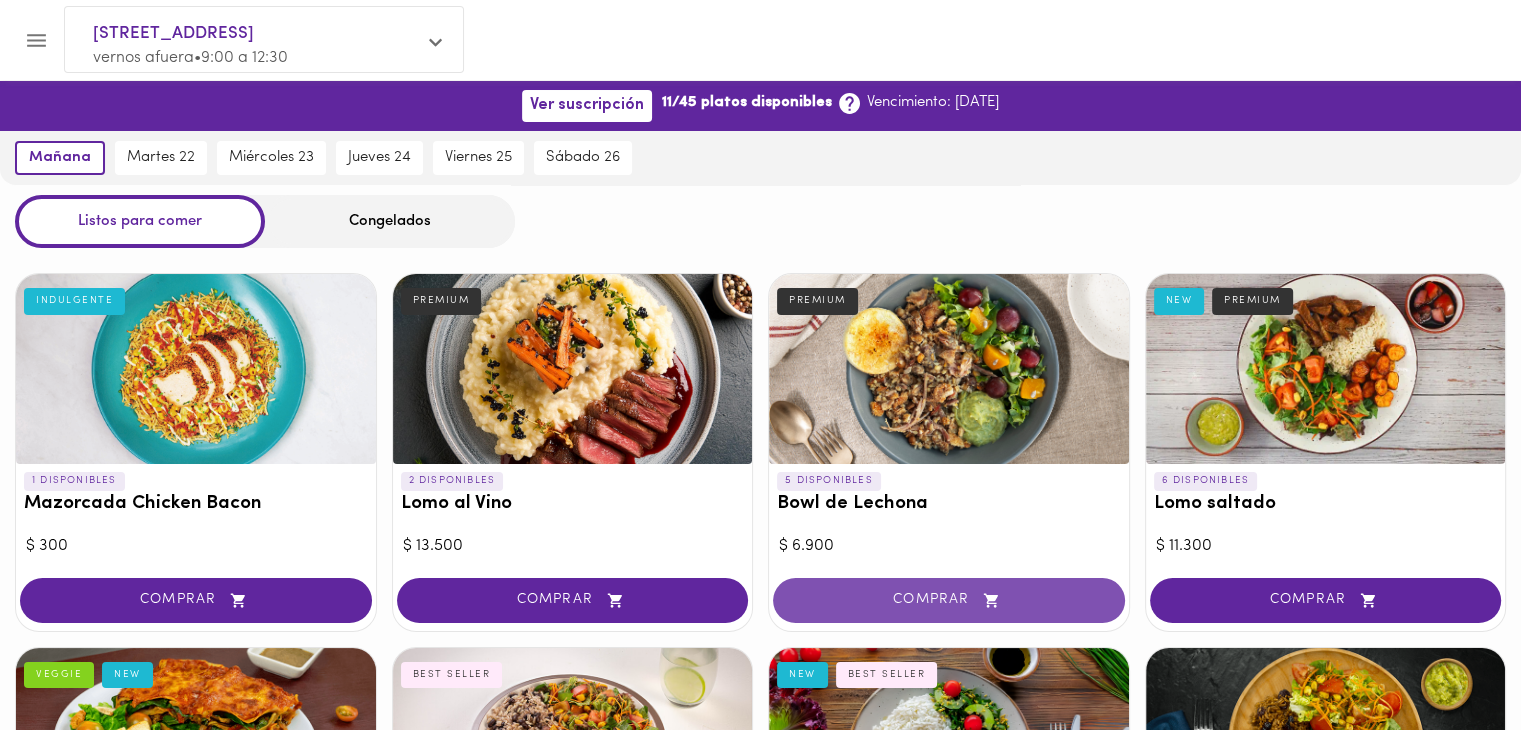 click on "COMPRAR" at bounding box center (949, 600) 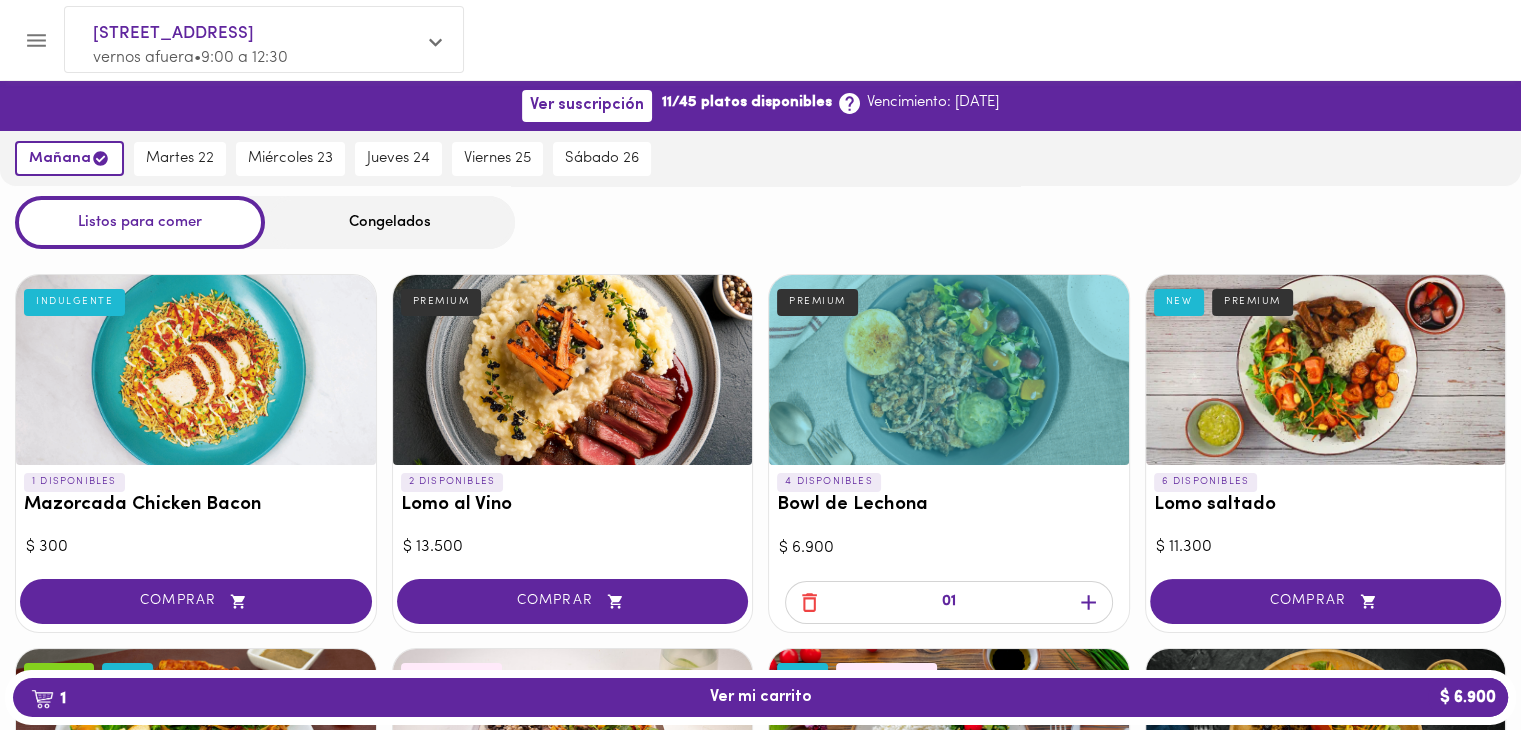 click 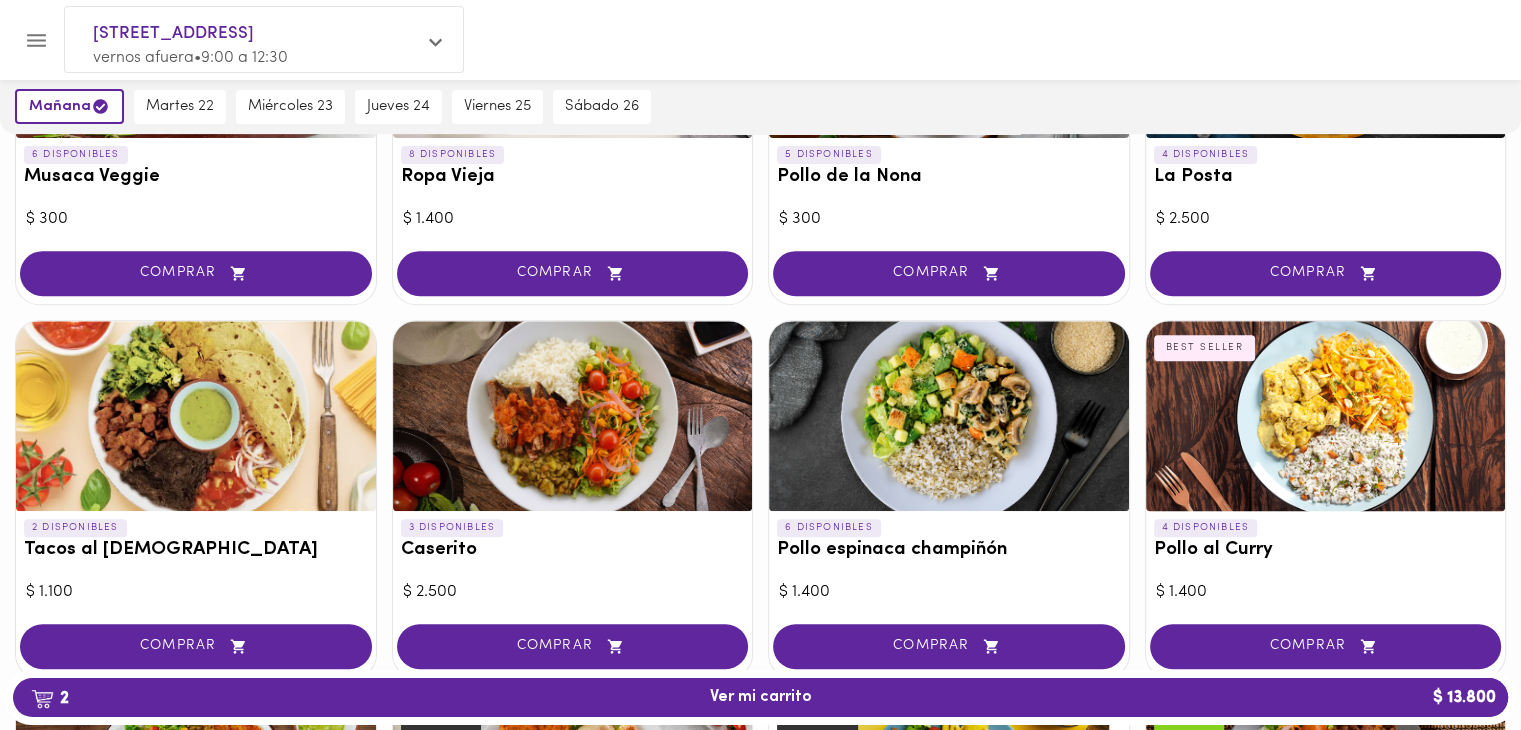 scroll, scrollTop: 733, scrollLeft: 0, axis: vertical 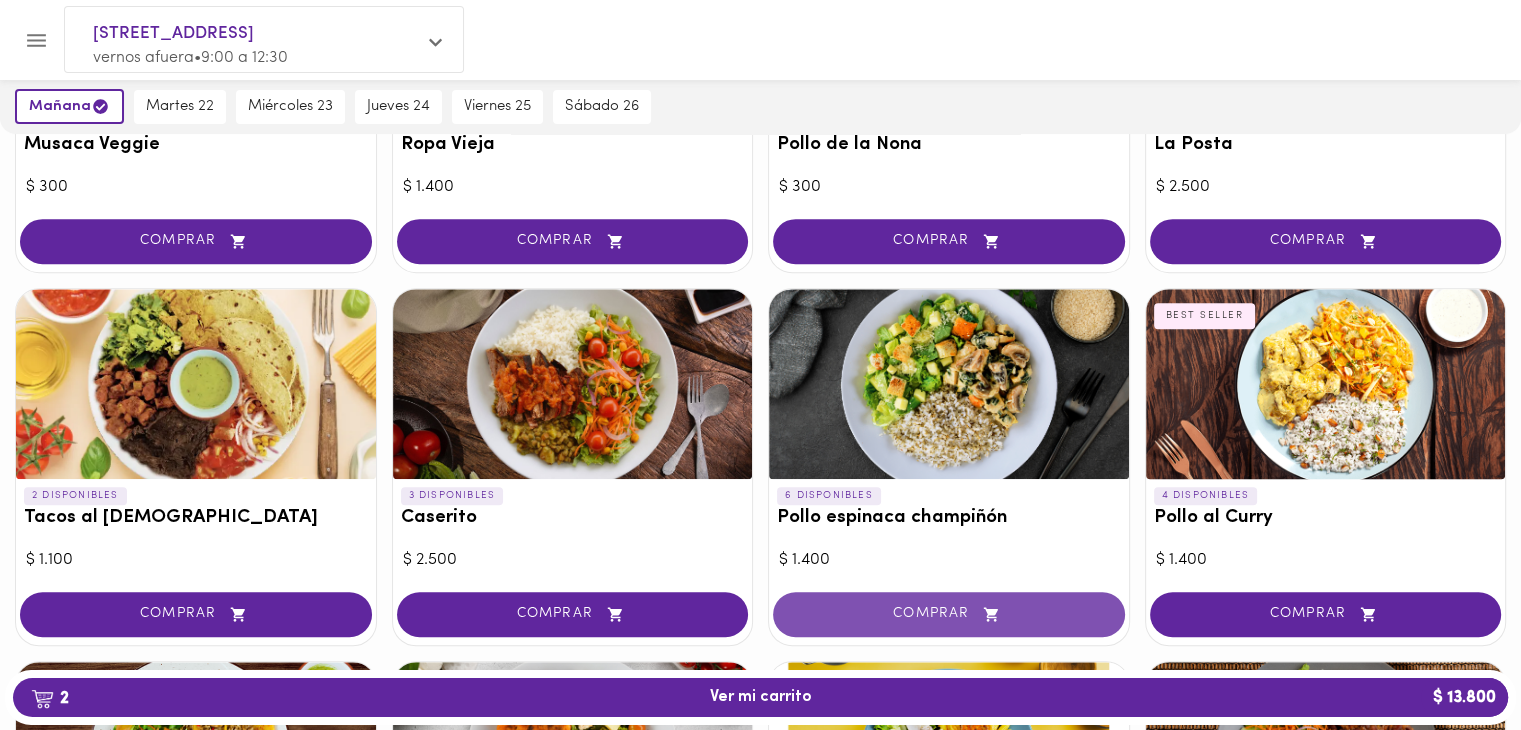 click on "COMPRAR" at bounding box center [949, 614] 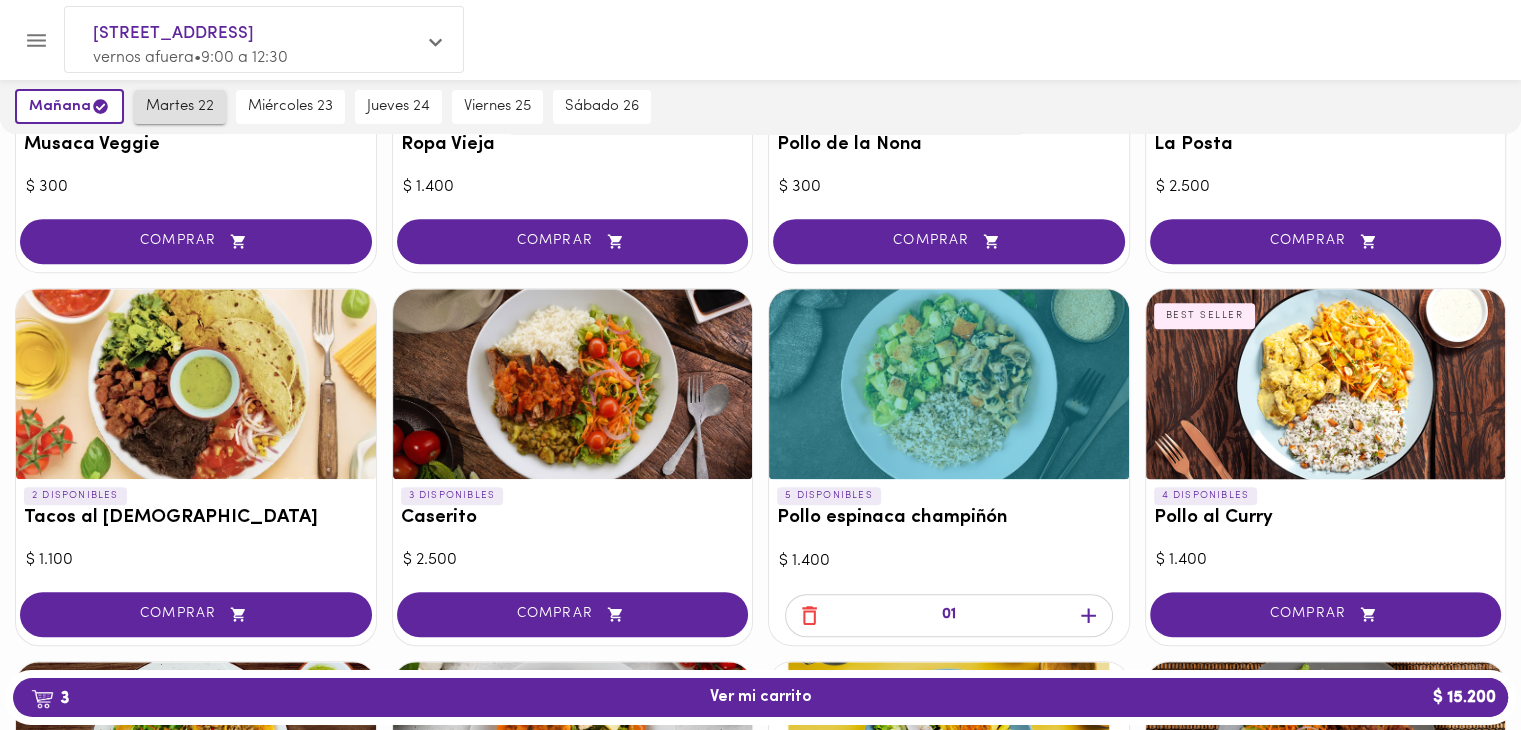 click on "martes 22" at bounding box center [180, 107] 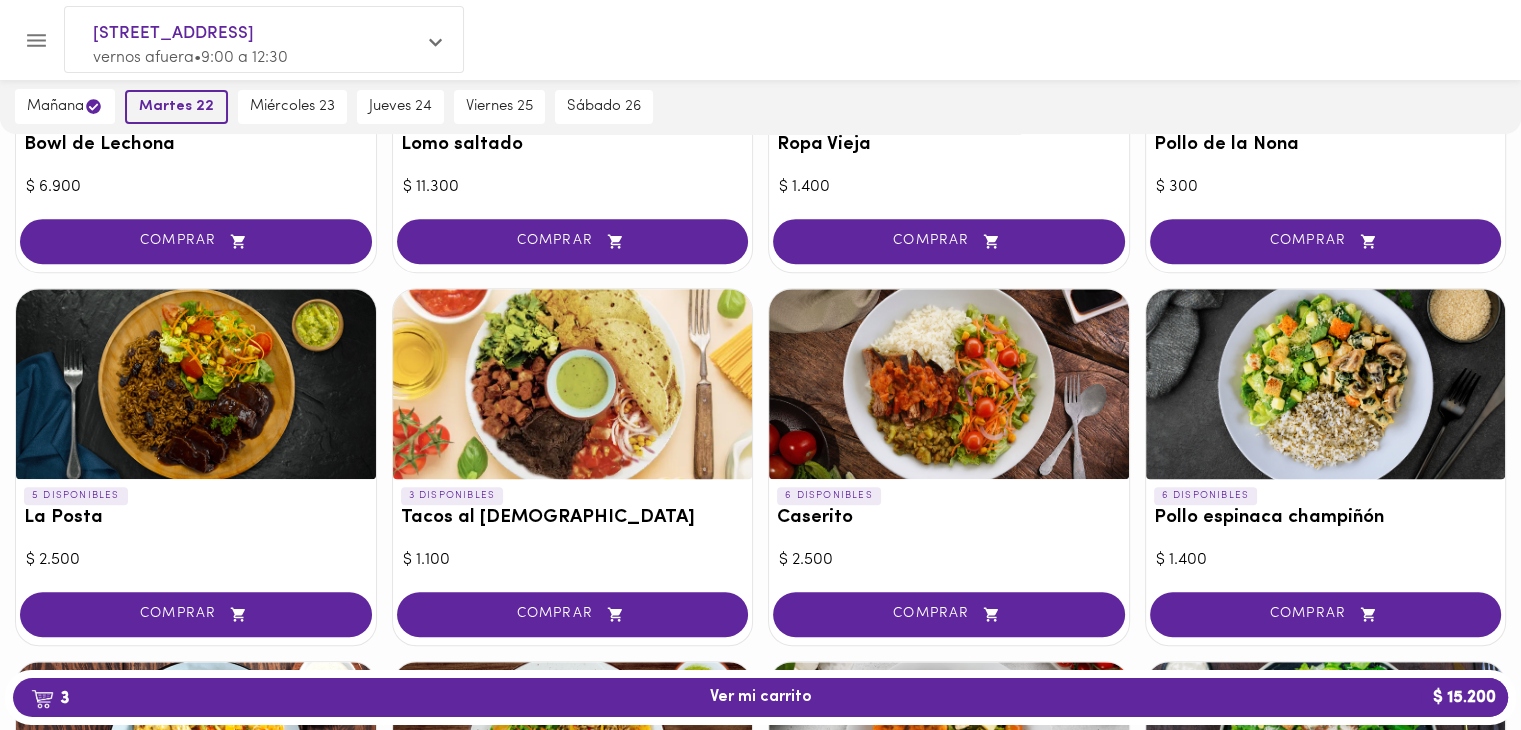 scroll, scrollTop: 734, scrollLeft: 0, axis: vertical 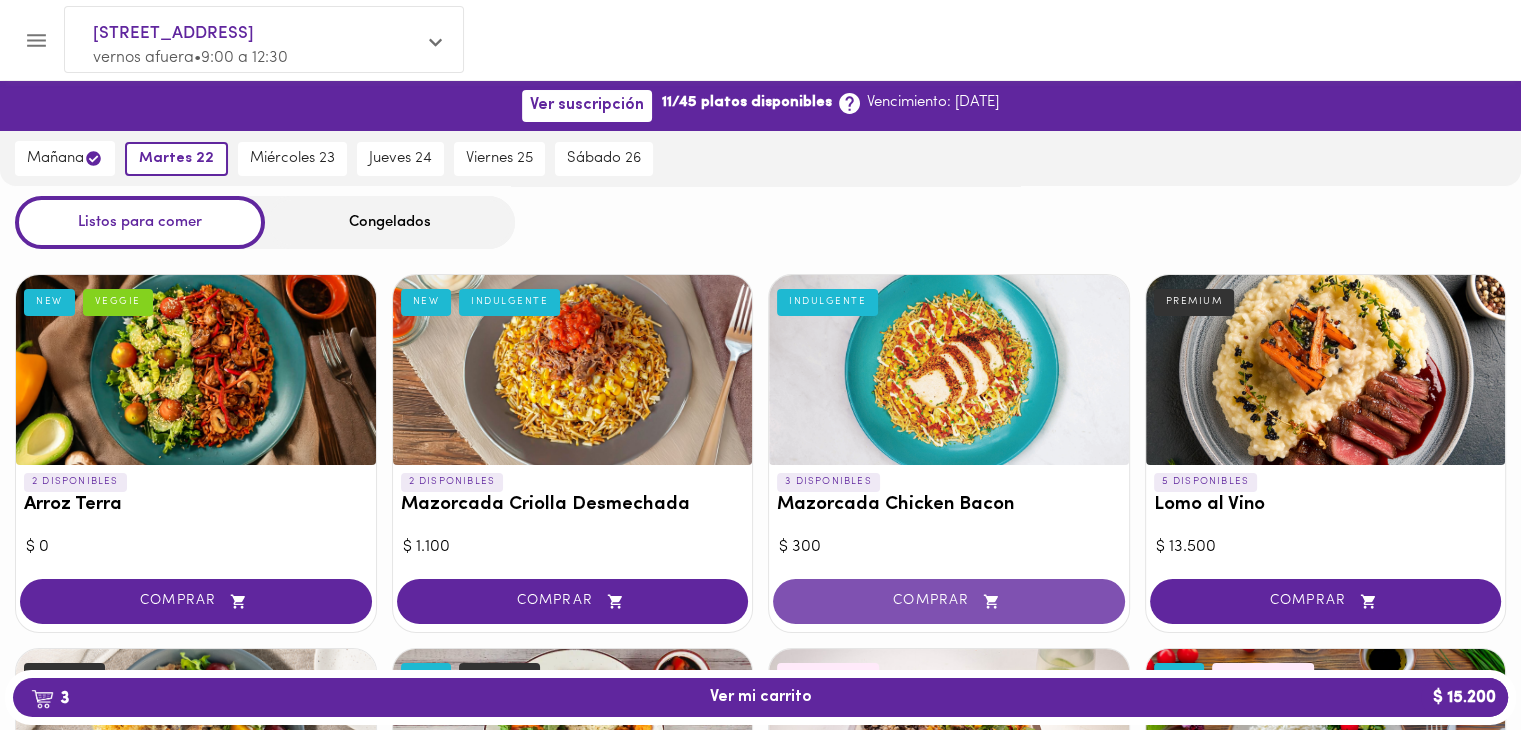 click 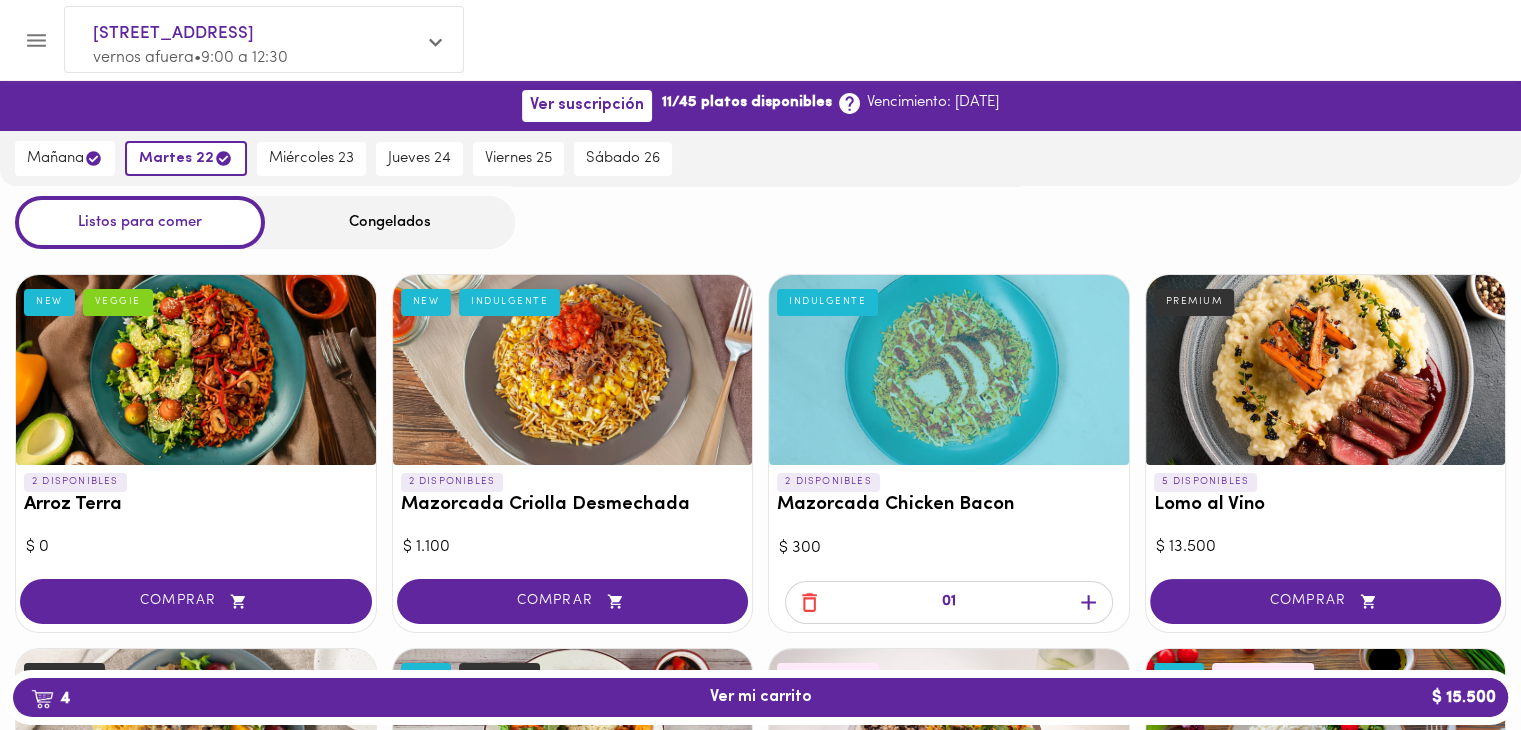 scroll, scrollTop: 367, scrollLeft: 0, axis: vertical 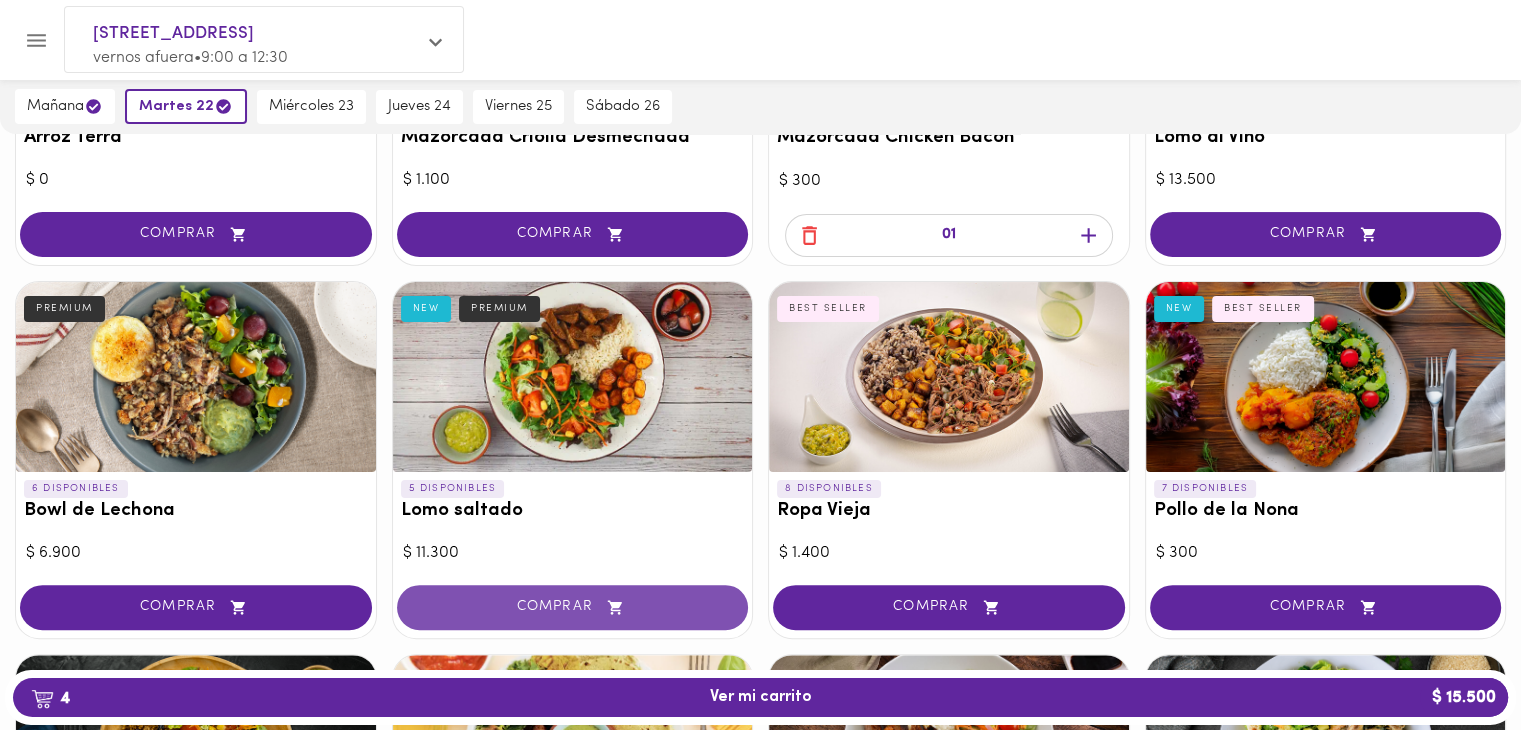 click on "COMPRAR" at bounding box center (573, 607) 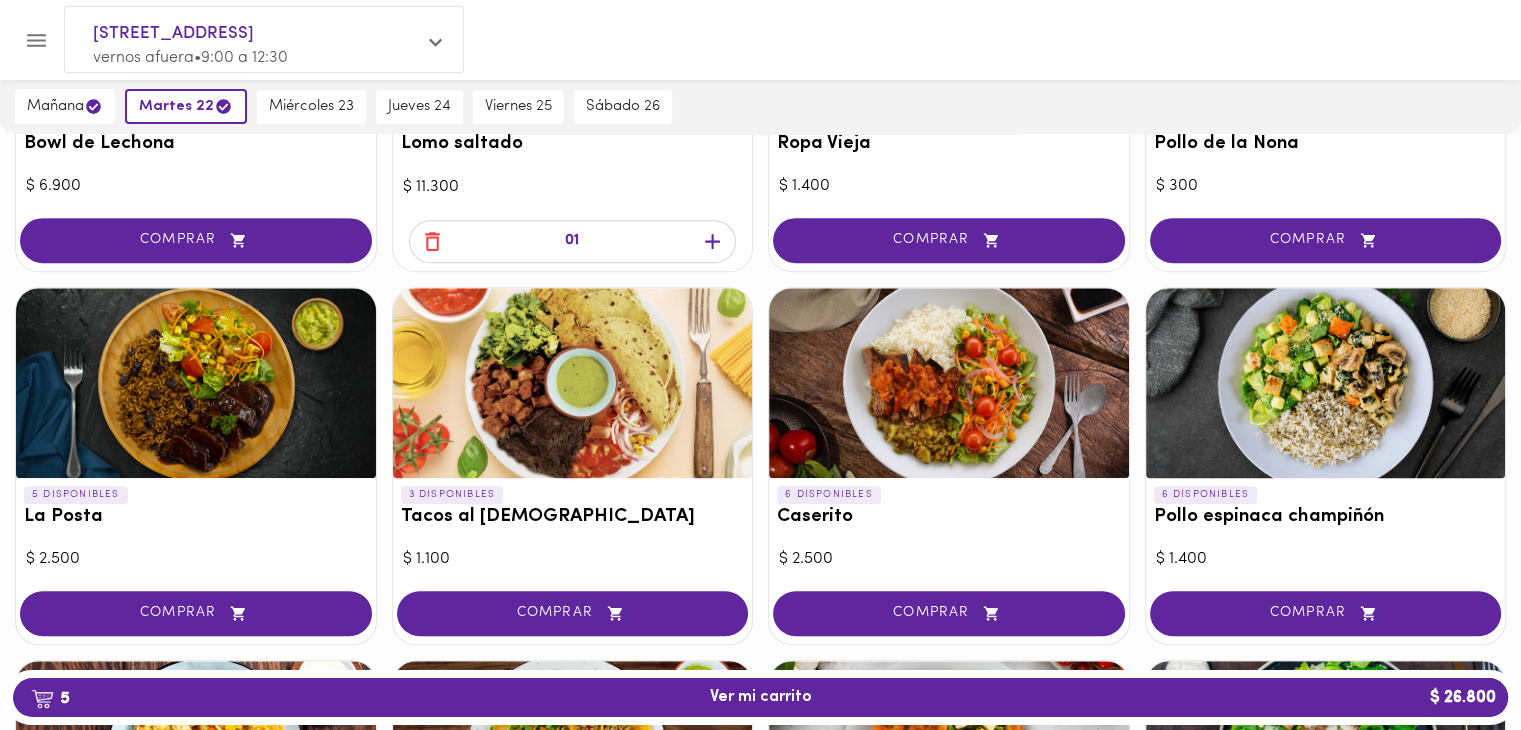 scroll, scrollTop: 1100, scrollLeft: 0, axis: vertical 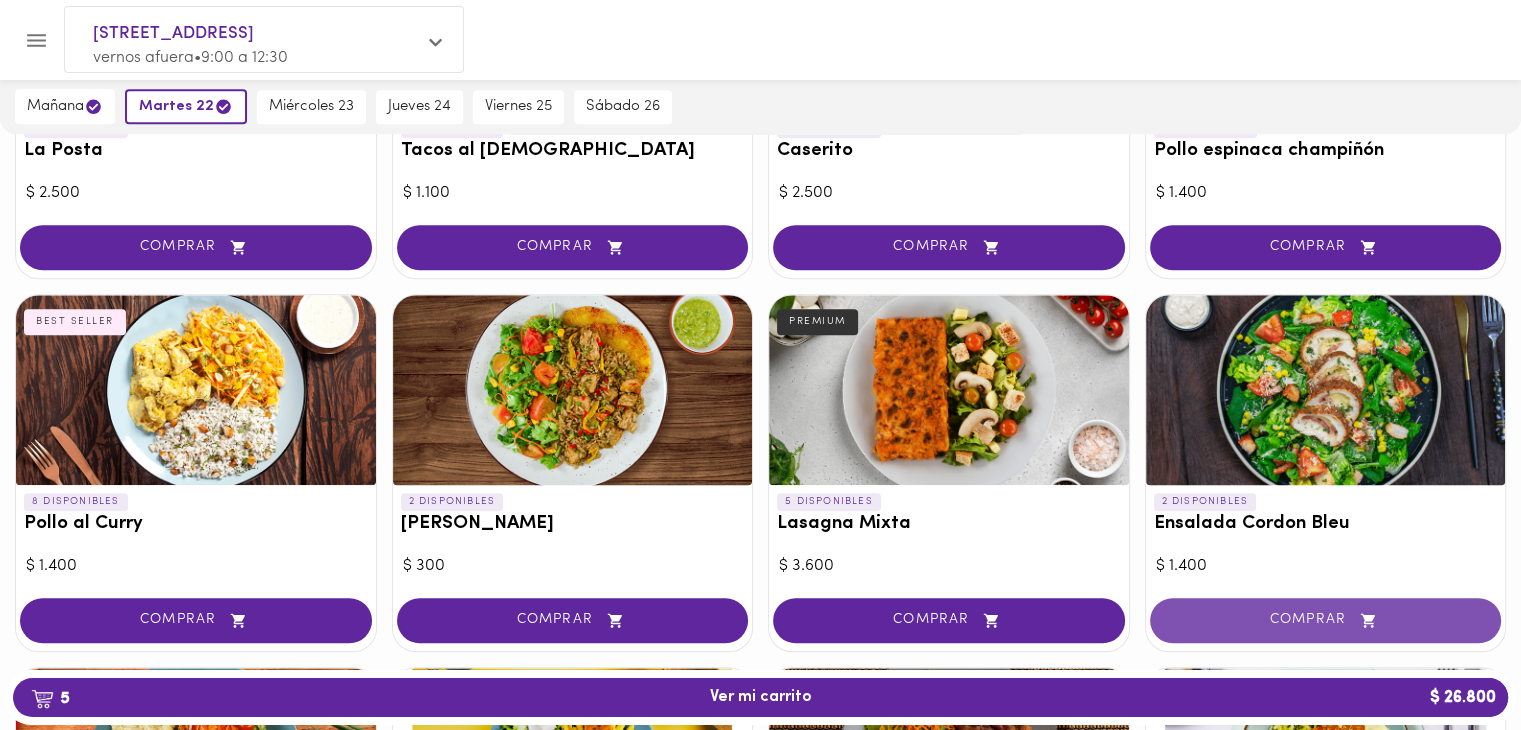 click on "COMPRAR" at bounding box center (1326, 620) 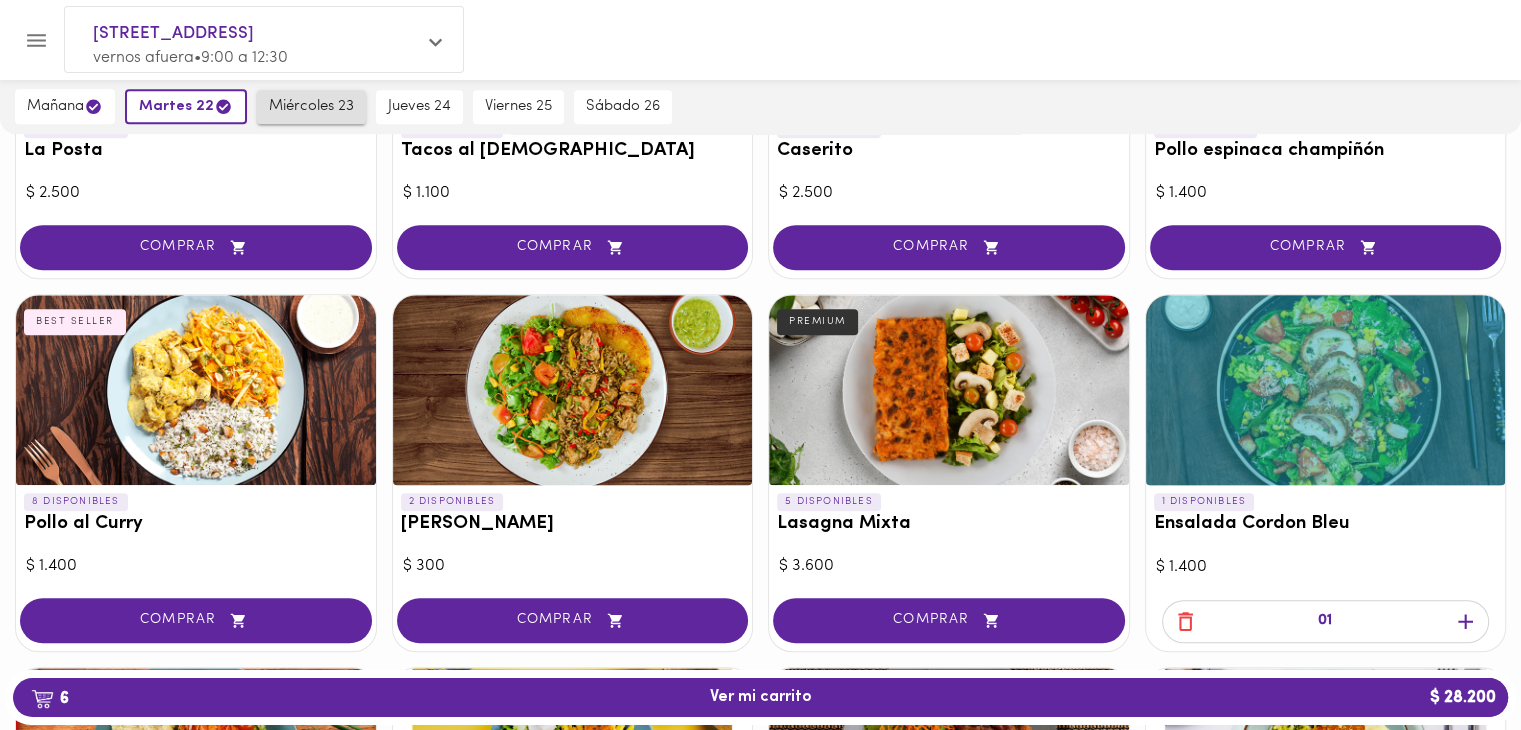 click on "miércoles 23" at bounding box center (311, 107) 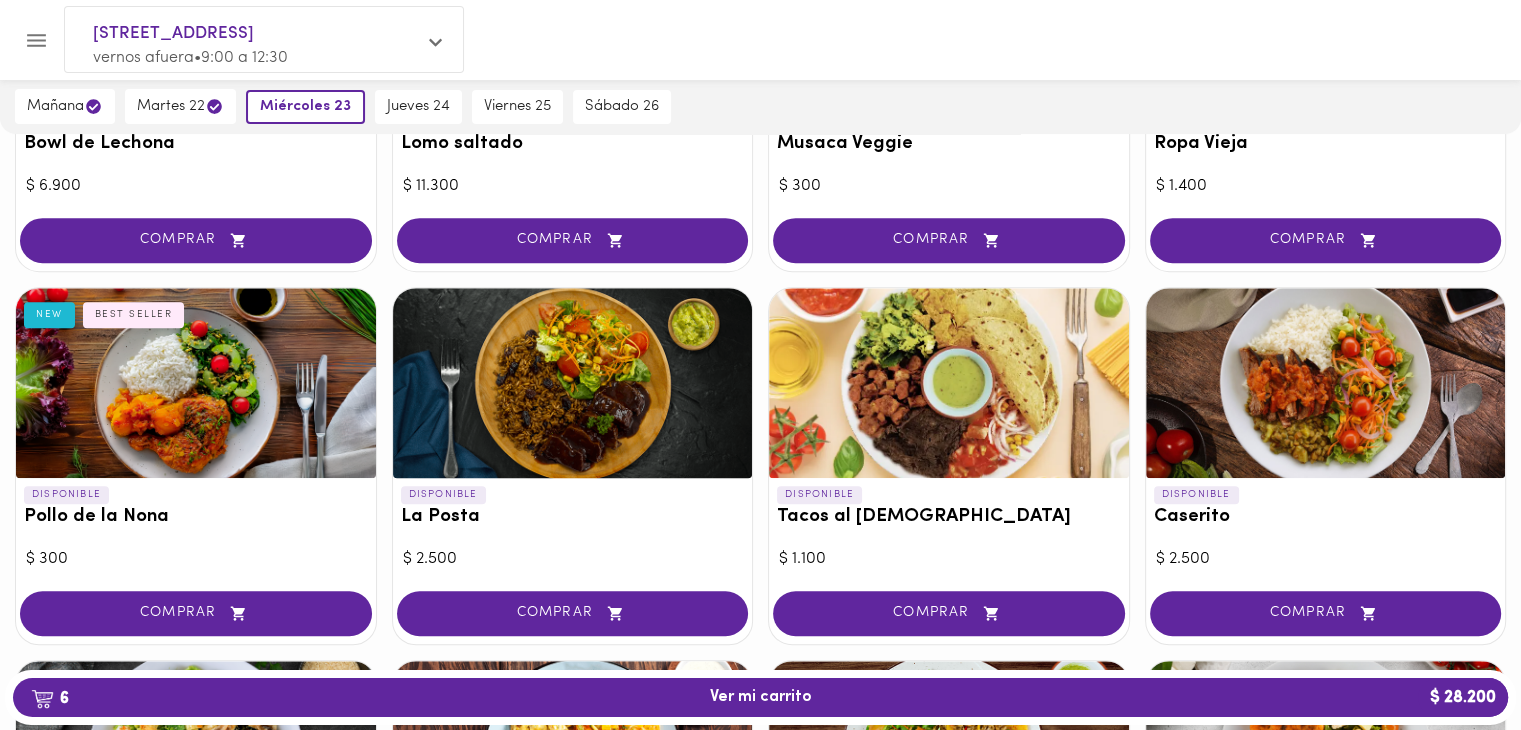 scroll, scrollTop: 367, scrollLeft: 0, axis: vertical 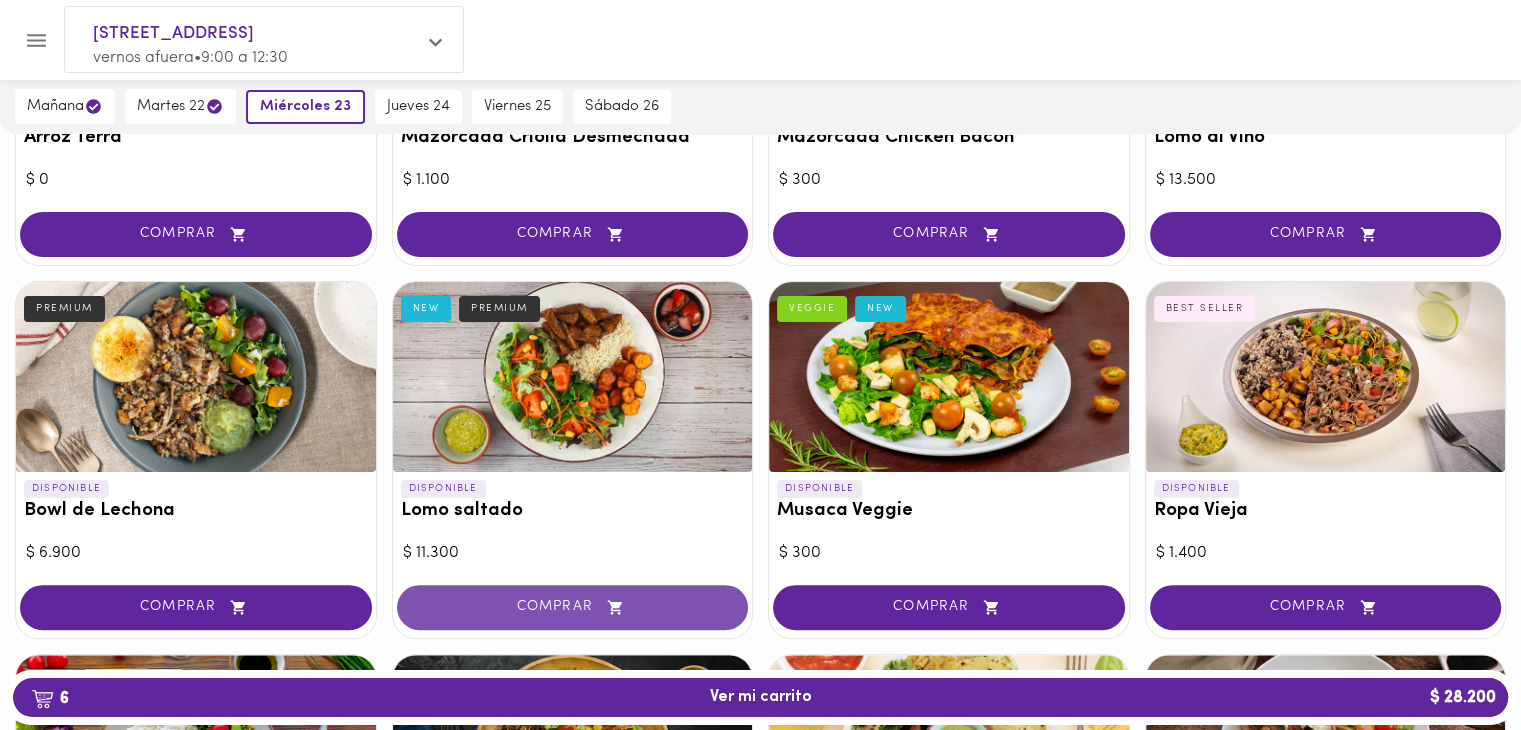 click on "COMPRAR" at bounding box center (573, 607) 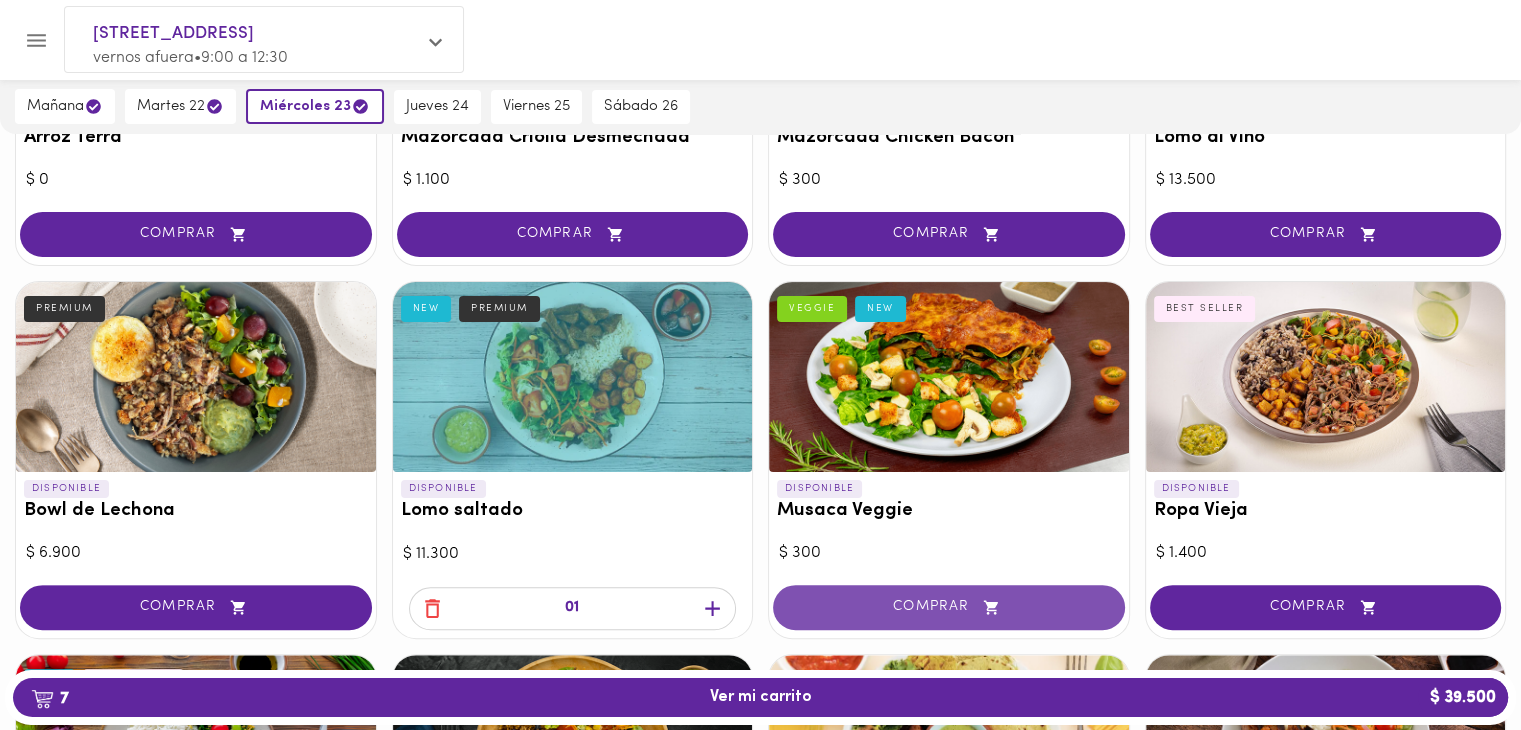 click on "COMPRAR" at bounding box center (949, 607) 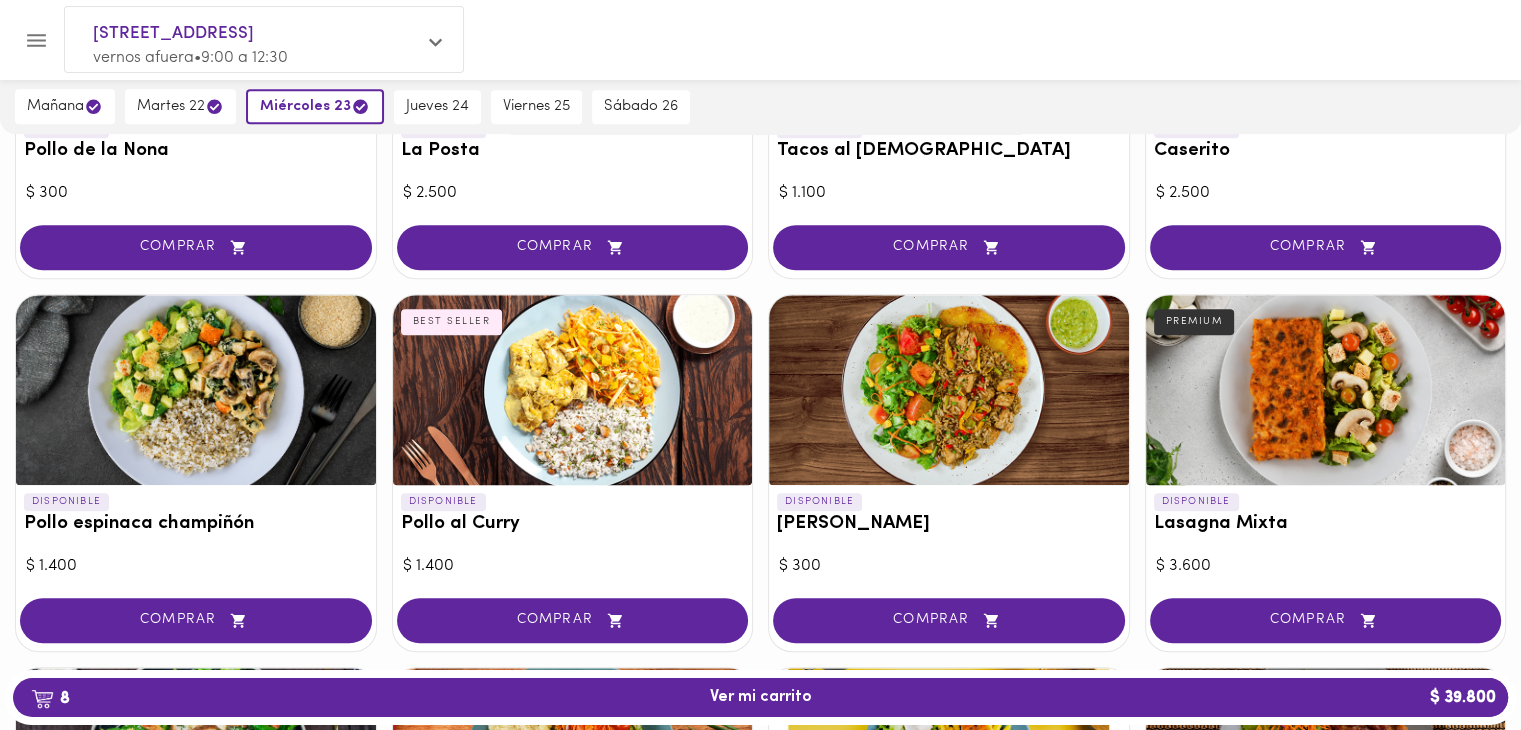 scroll, scrollTop: 1467, scrollLeft: 0, axis: vertical 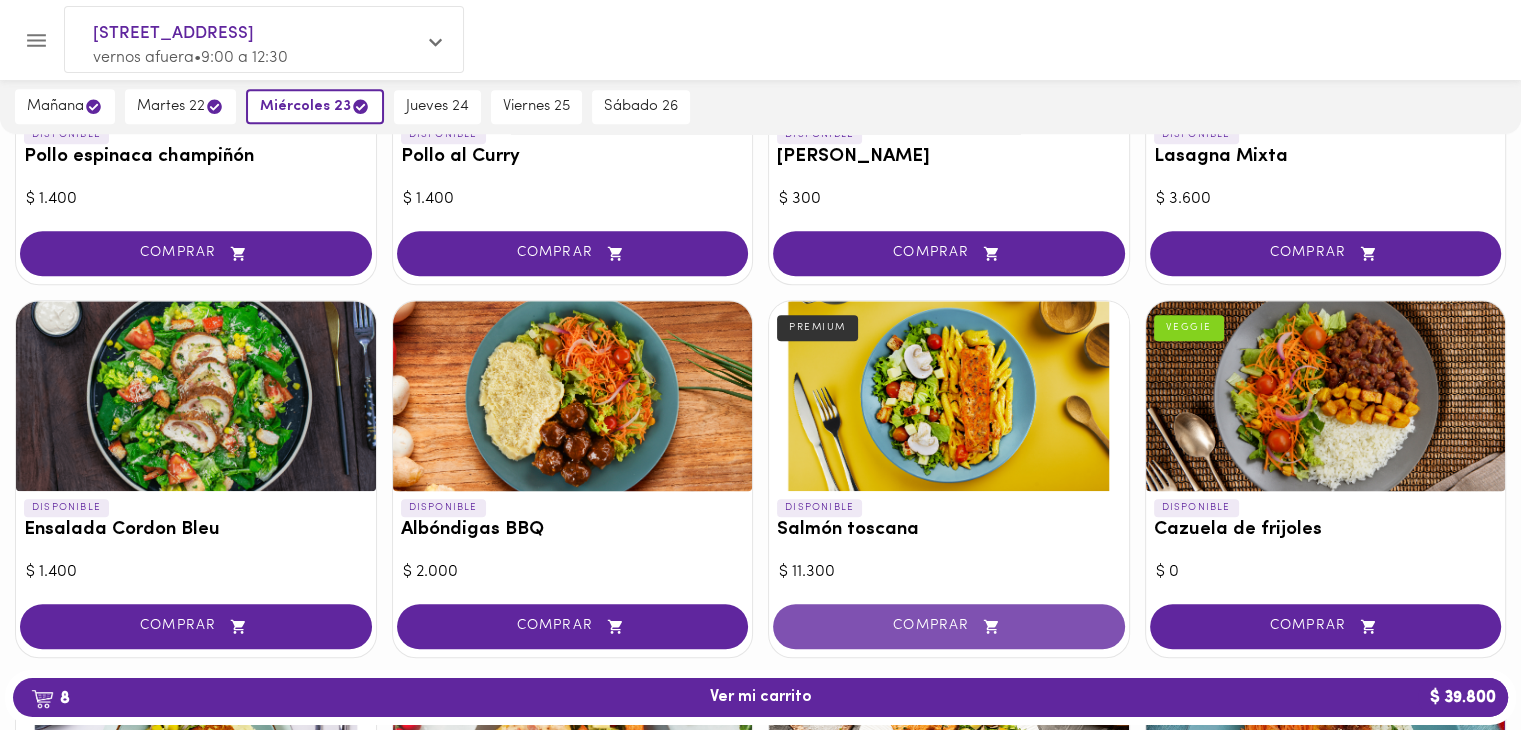 click on "COMPRAR" at bounding box center (949, 626) 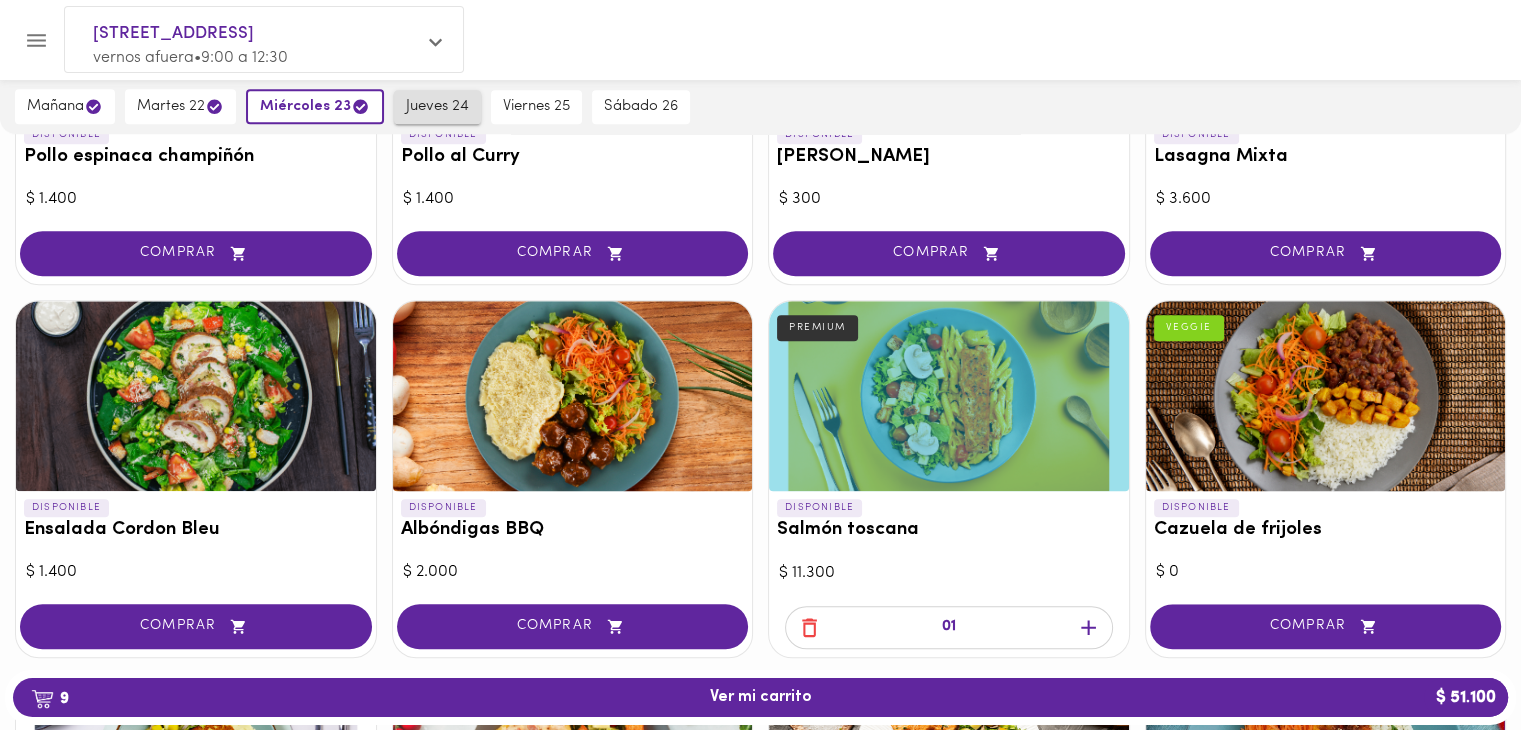 click on "jueves 24" at bounding box center (437, 107) 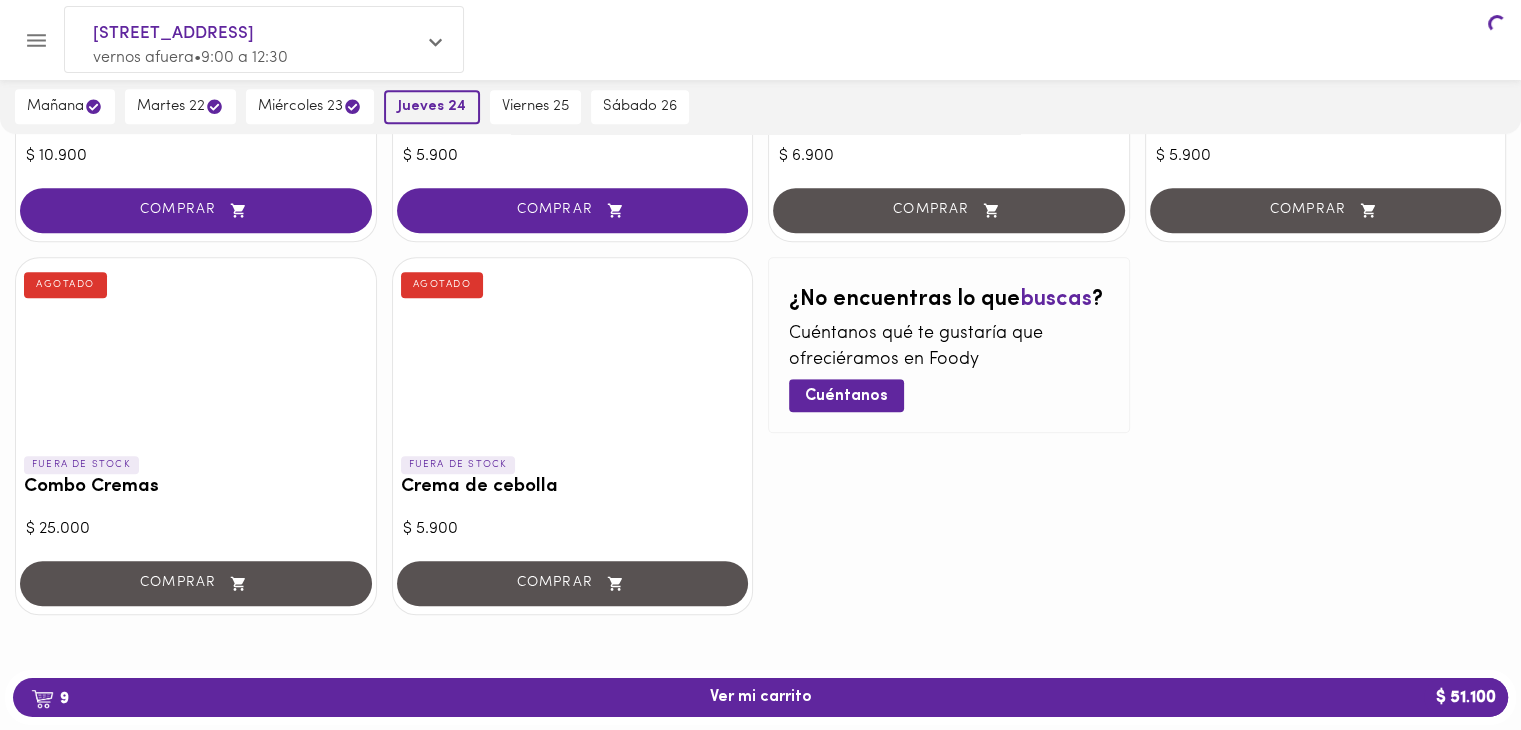 scroll, scrollTop: 0, scrollLeft: 0, axis: both 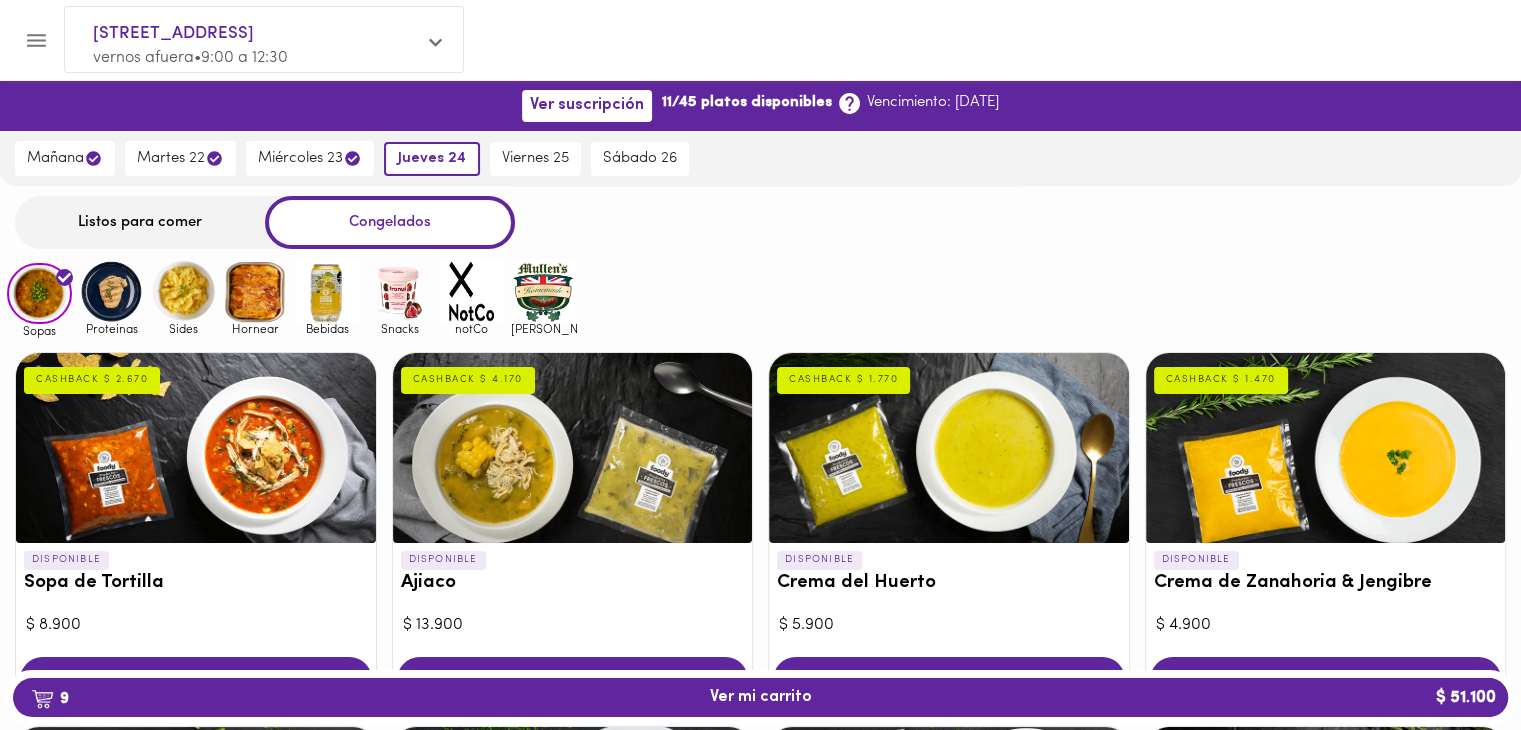 click on "Listos para comer" at bounding box center (140, 222) 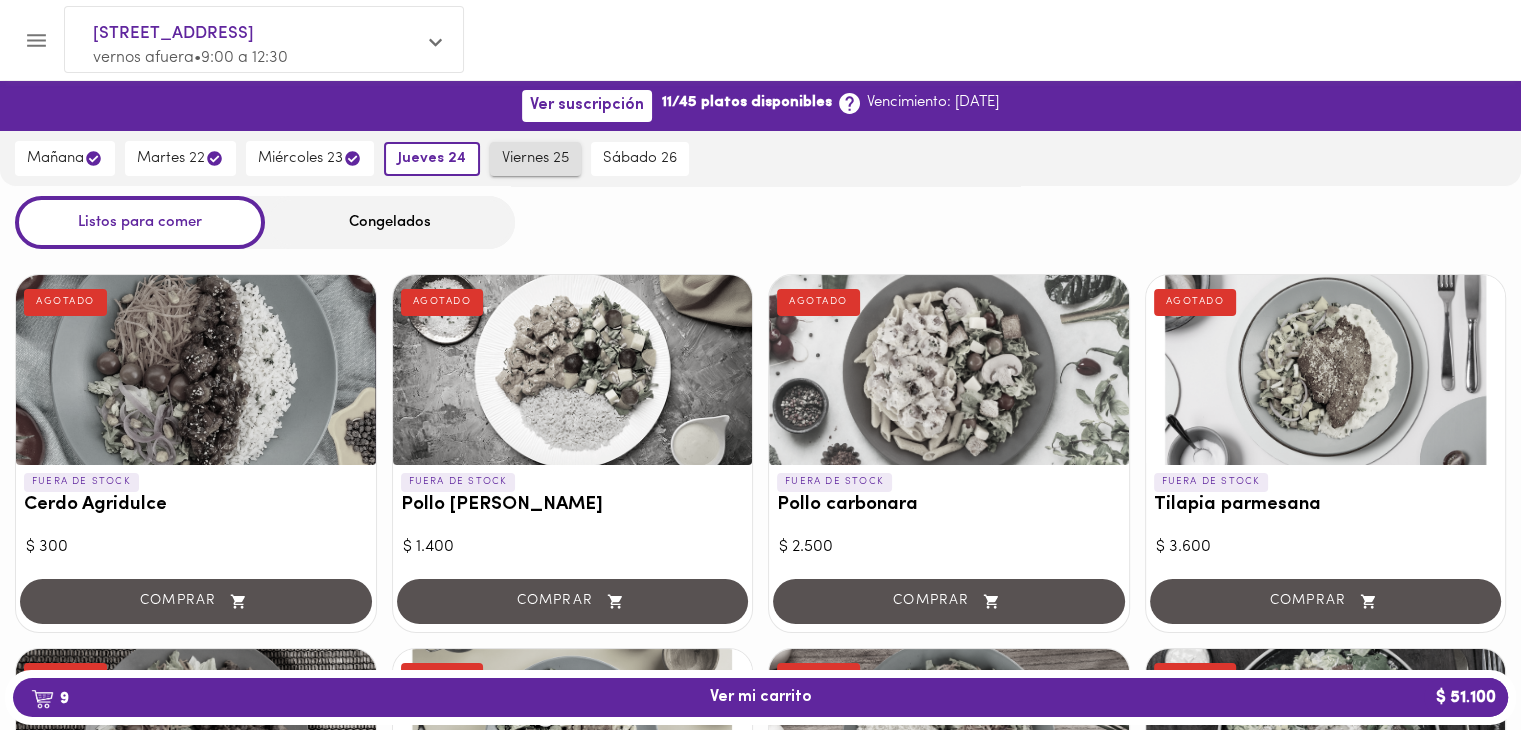 click on "viernes 25" at bounding box center [535, 159] 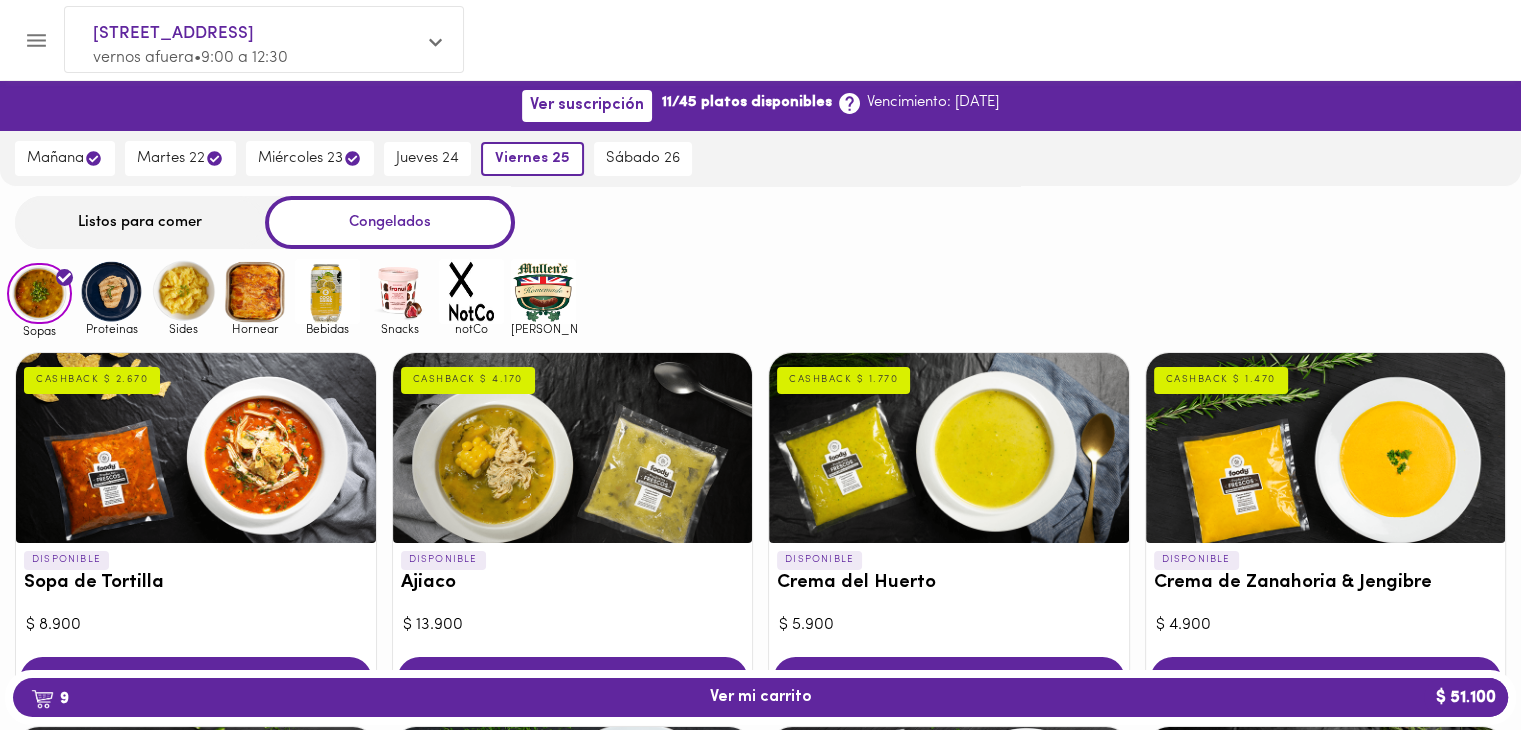 click on "Listos para comer" at bounding box center (140, 222) 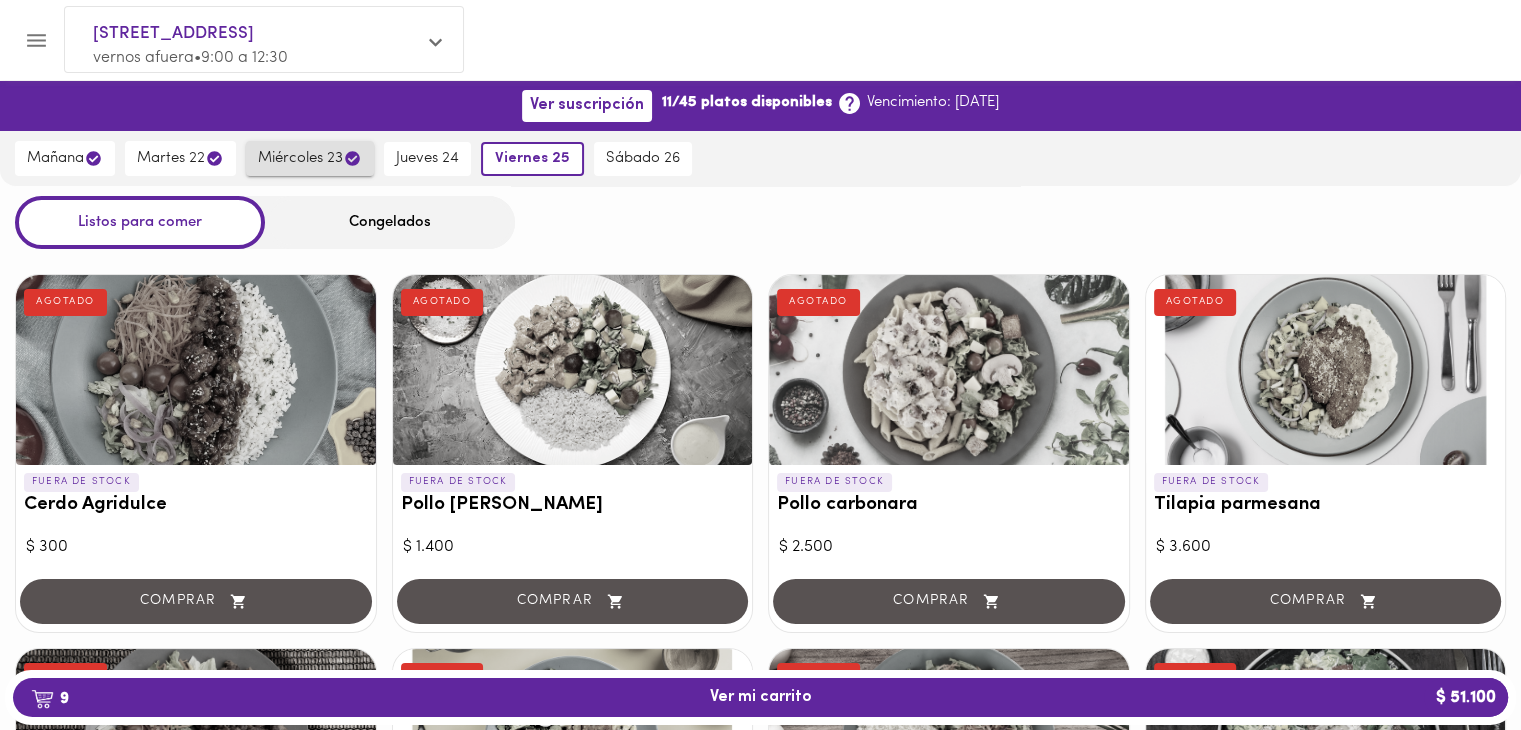 click on "miércoles 23" at bounding box center (310, 158) 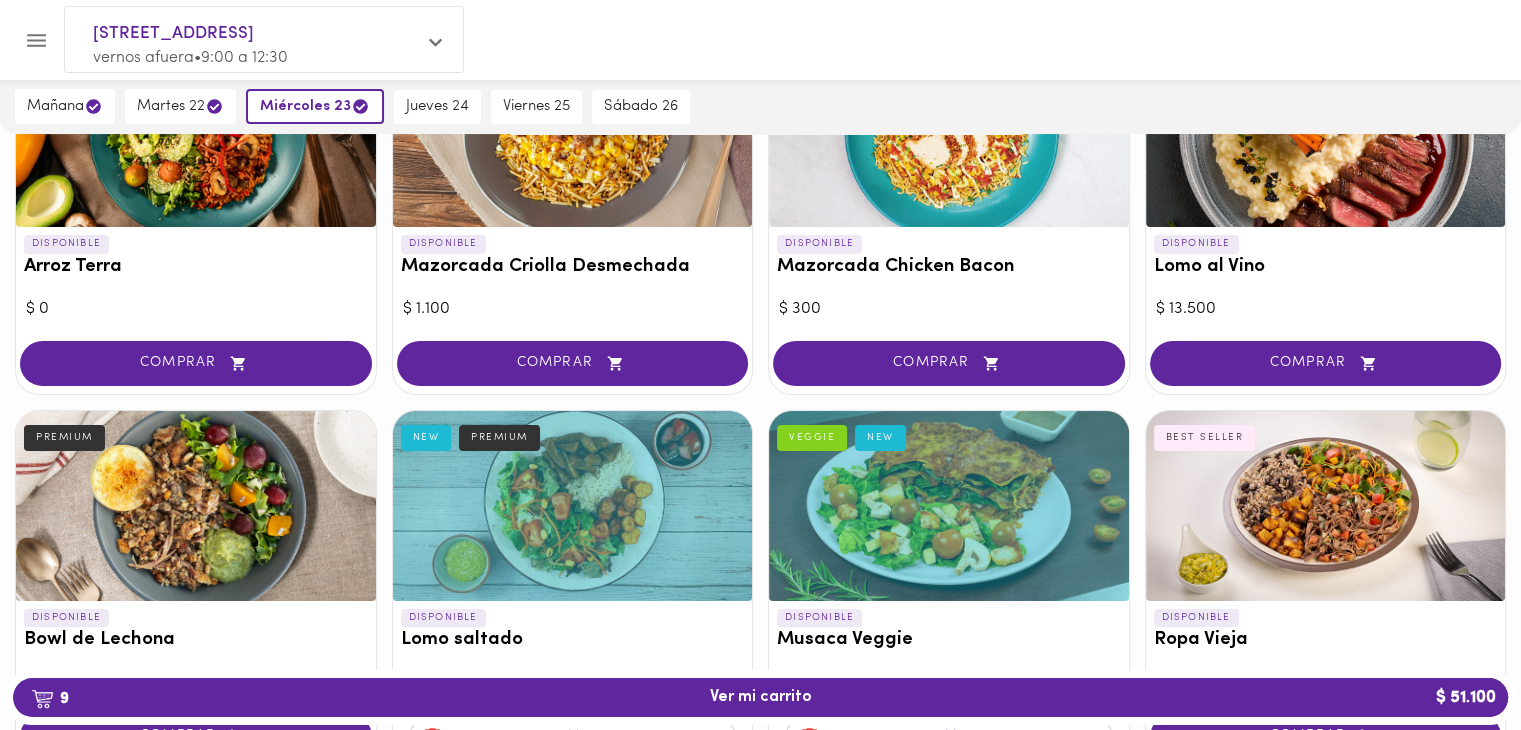 scroll, scrollTop: 0, scrollLeft: 0, axis: both 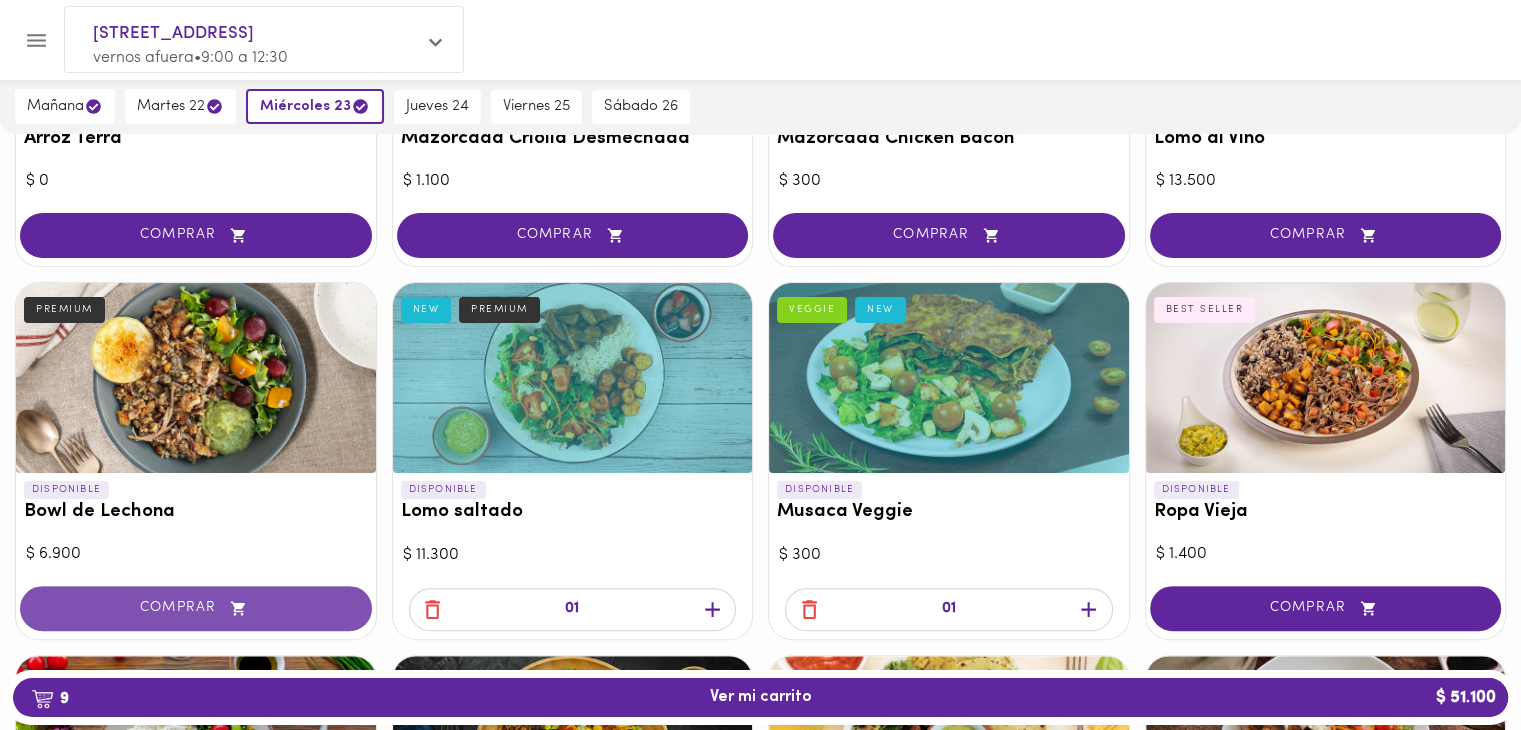 click on "COMPRAR" at bounding box center [196, 608] 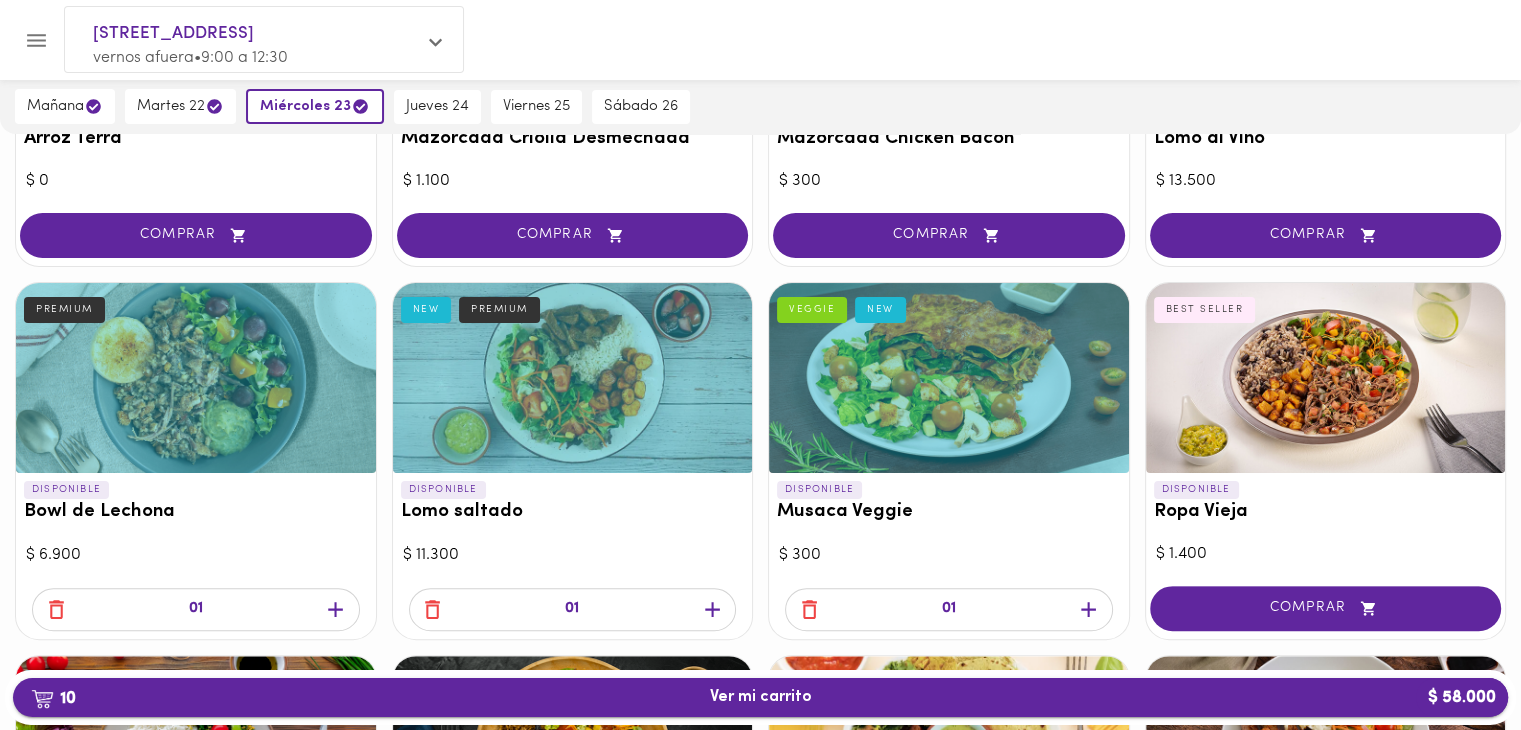 click on "10 Ver mi carrito $ 58.000" at bounding box center [760, 697] 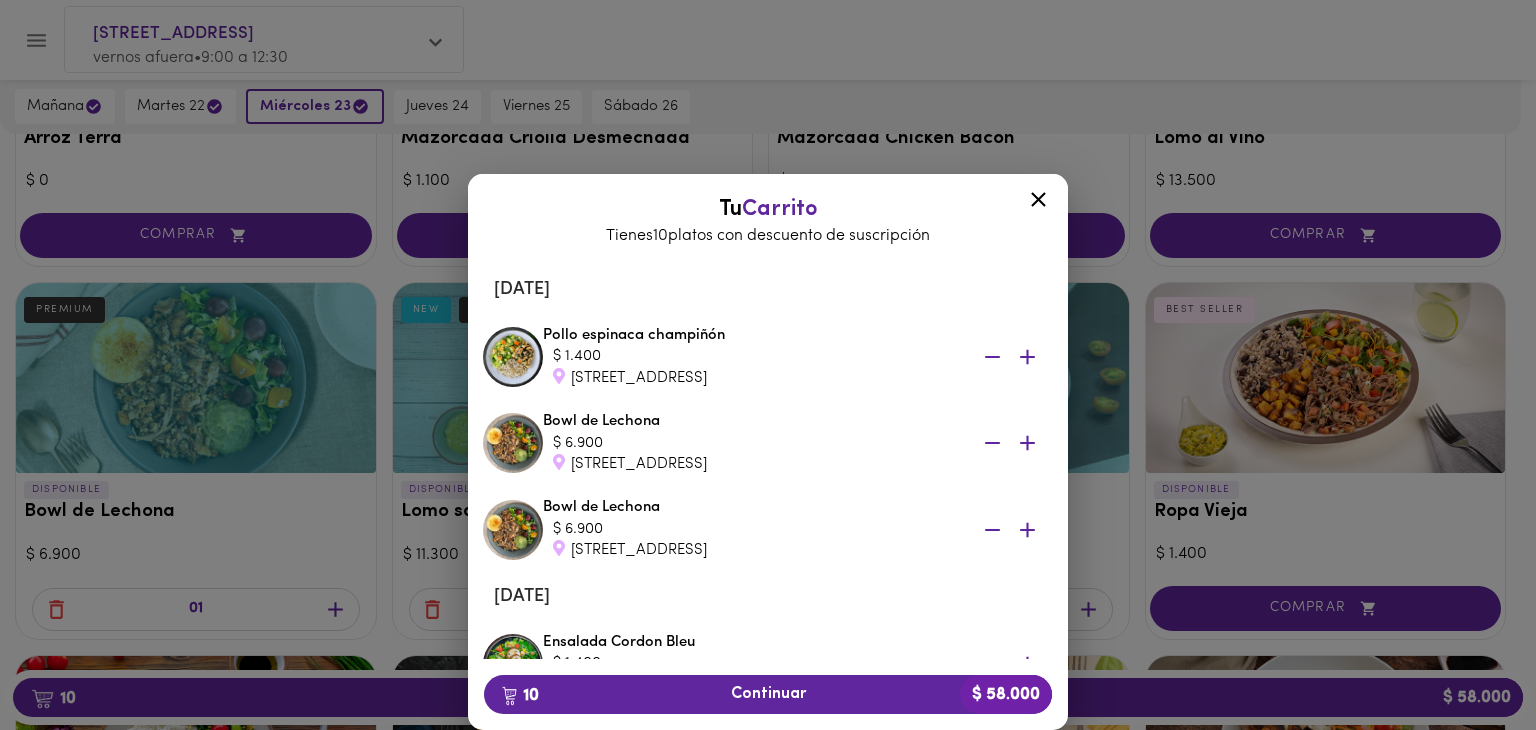scroll, scrollTop: 366, scrollLeft: 0, axis: vertical 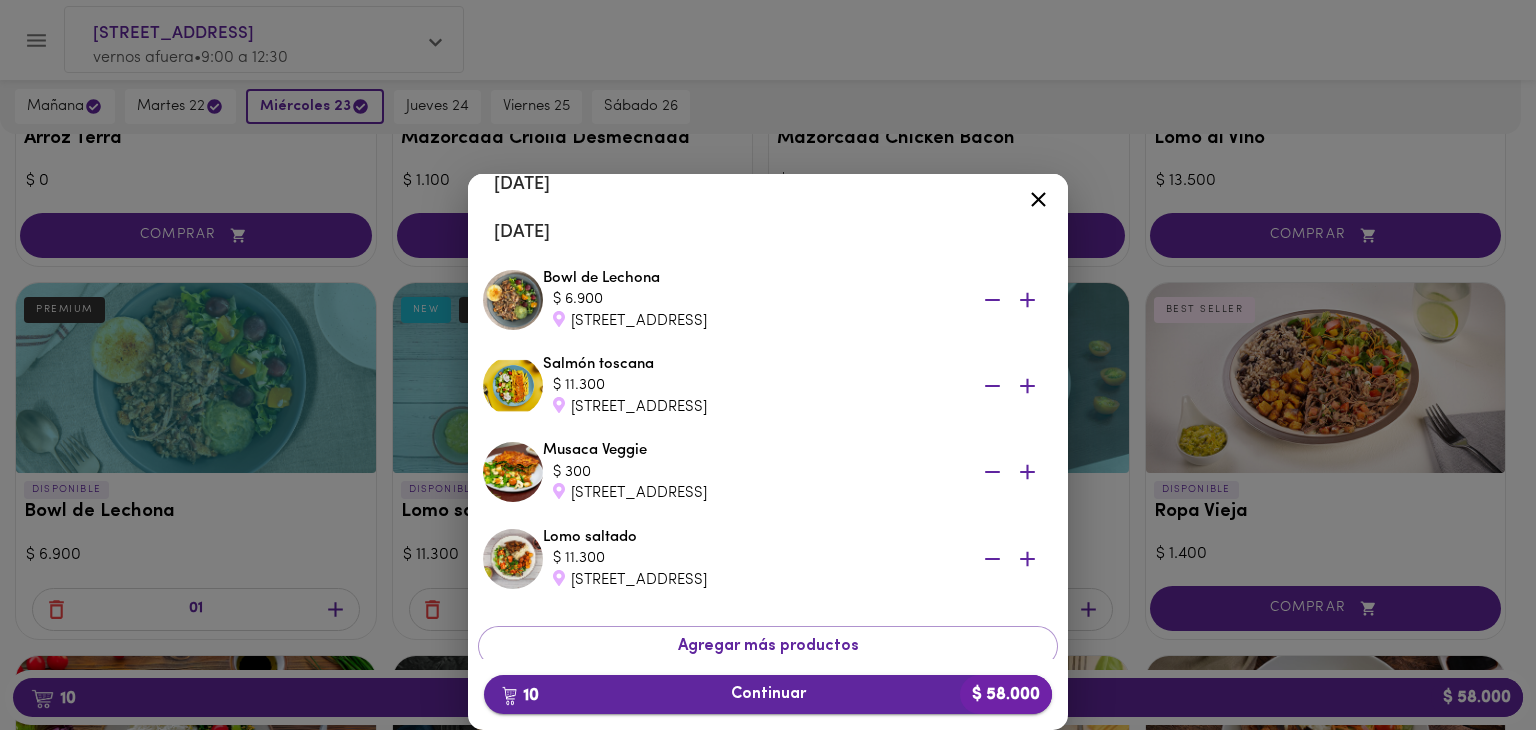 click on "10 Continuar $ 58.000" at bounding box center (768, 694) 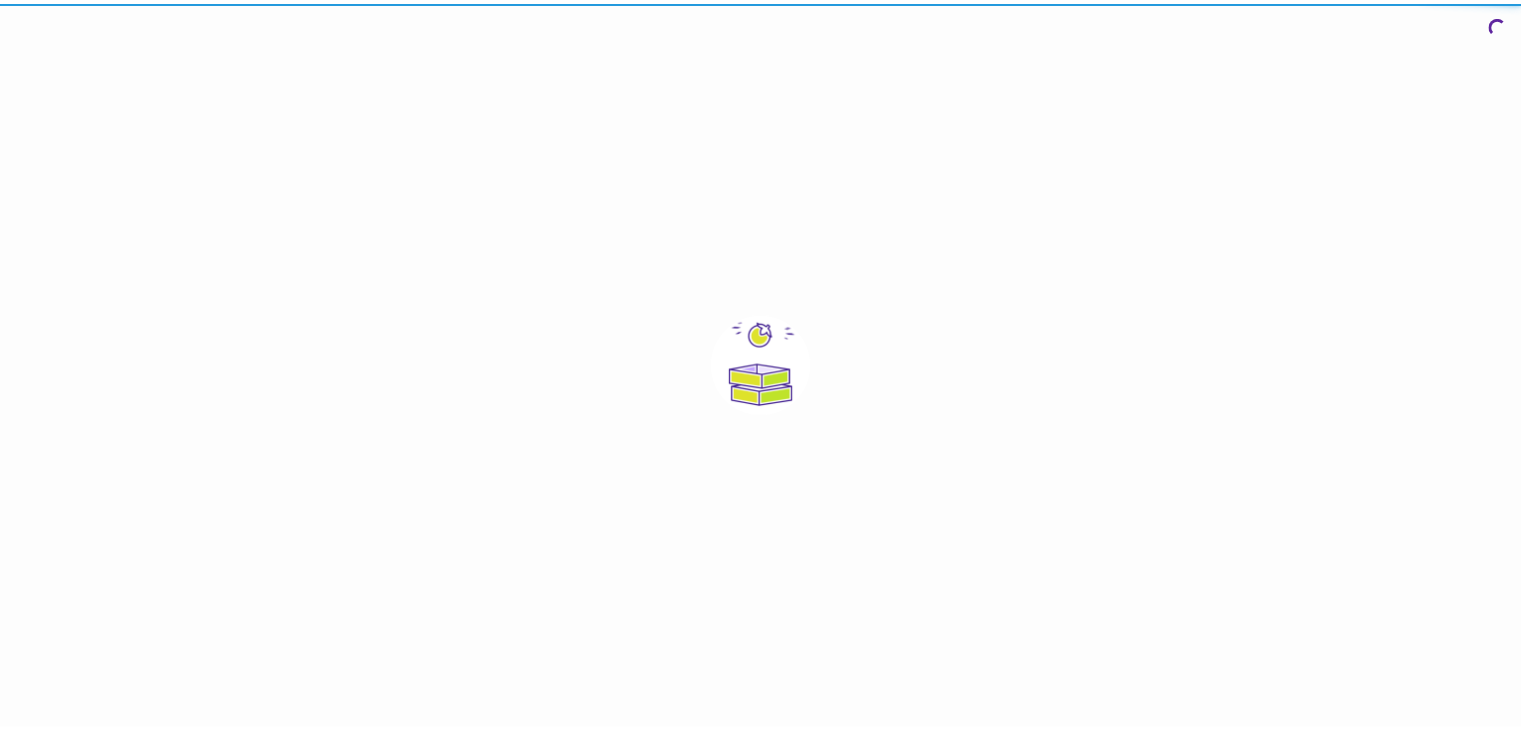 scroll, scrollTop: 0, scrollLeft: 0, axis: both 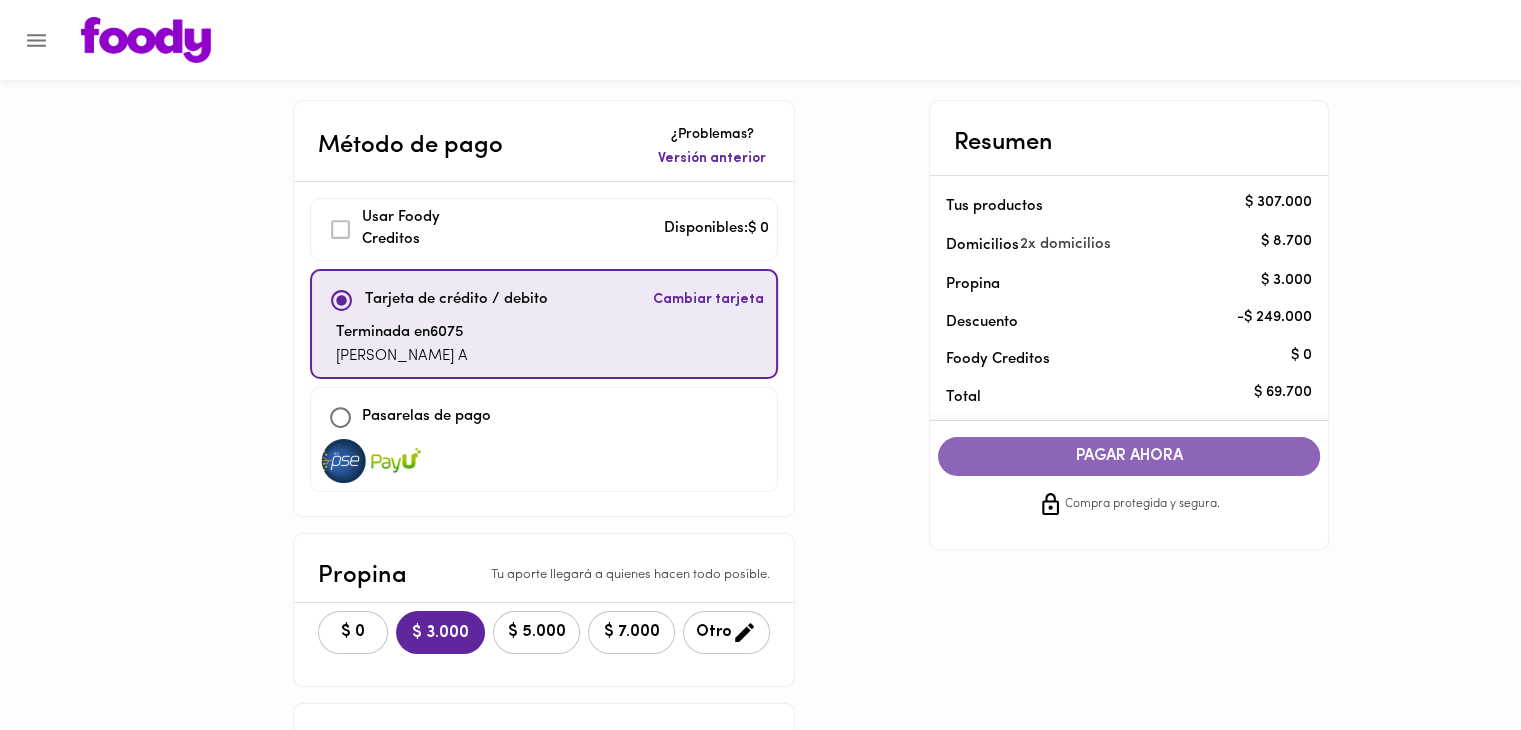 click on "PAGAR AHORA" at bounding box center (1129, 456) 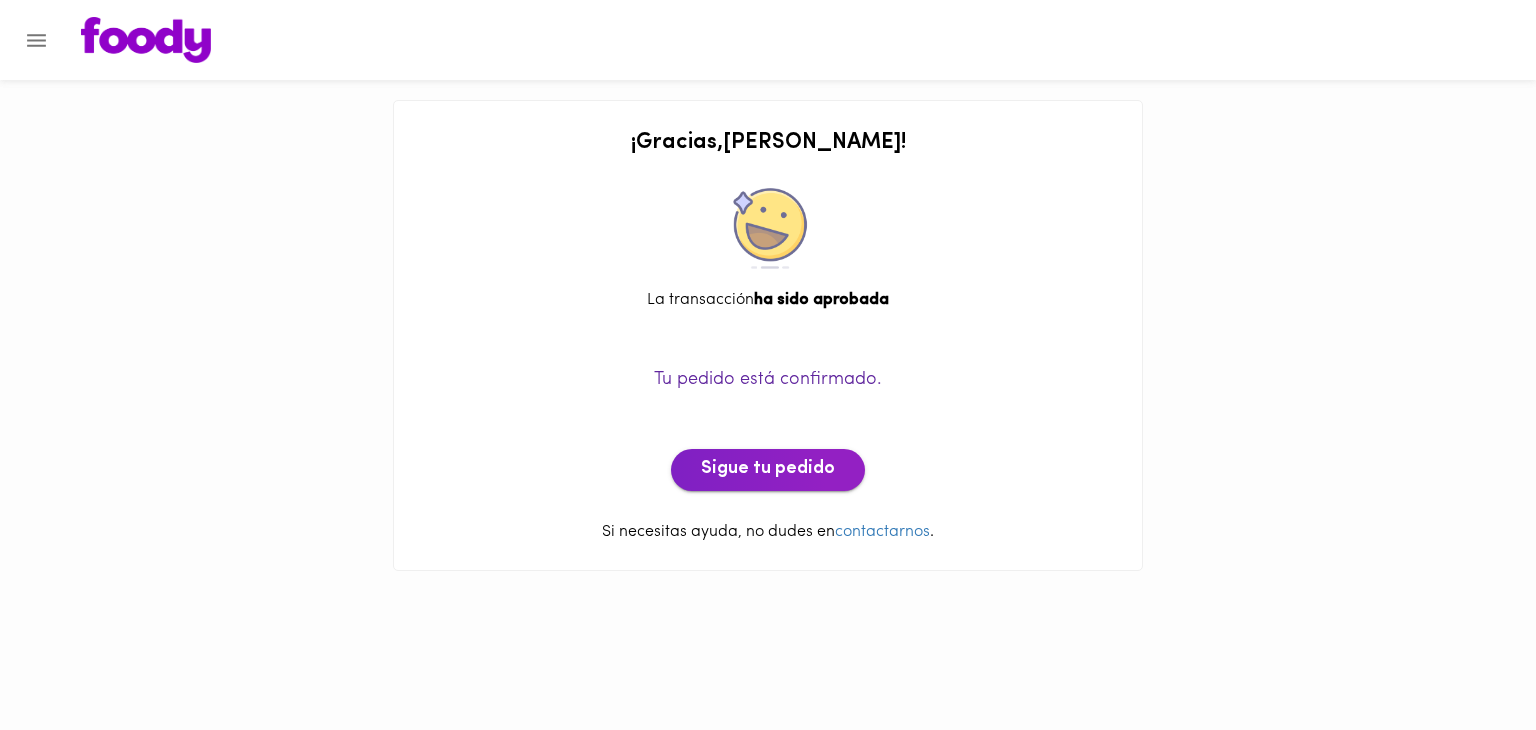 click on "Sigue tu pedido" at bounding box center [768, 470] 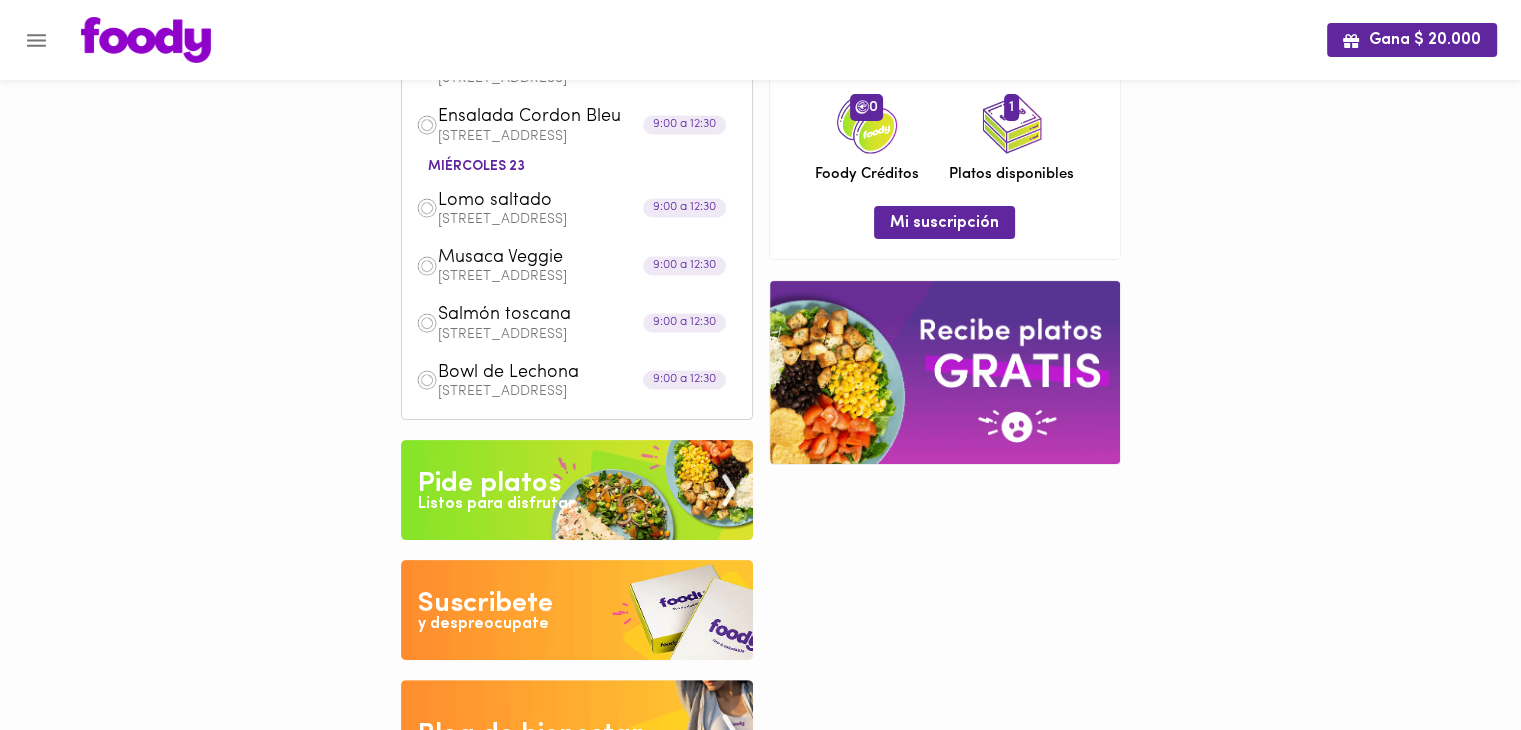 scroll, scrollTop: 0, scrollLeft: 0, axis: both 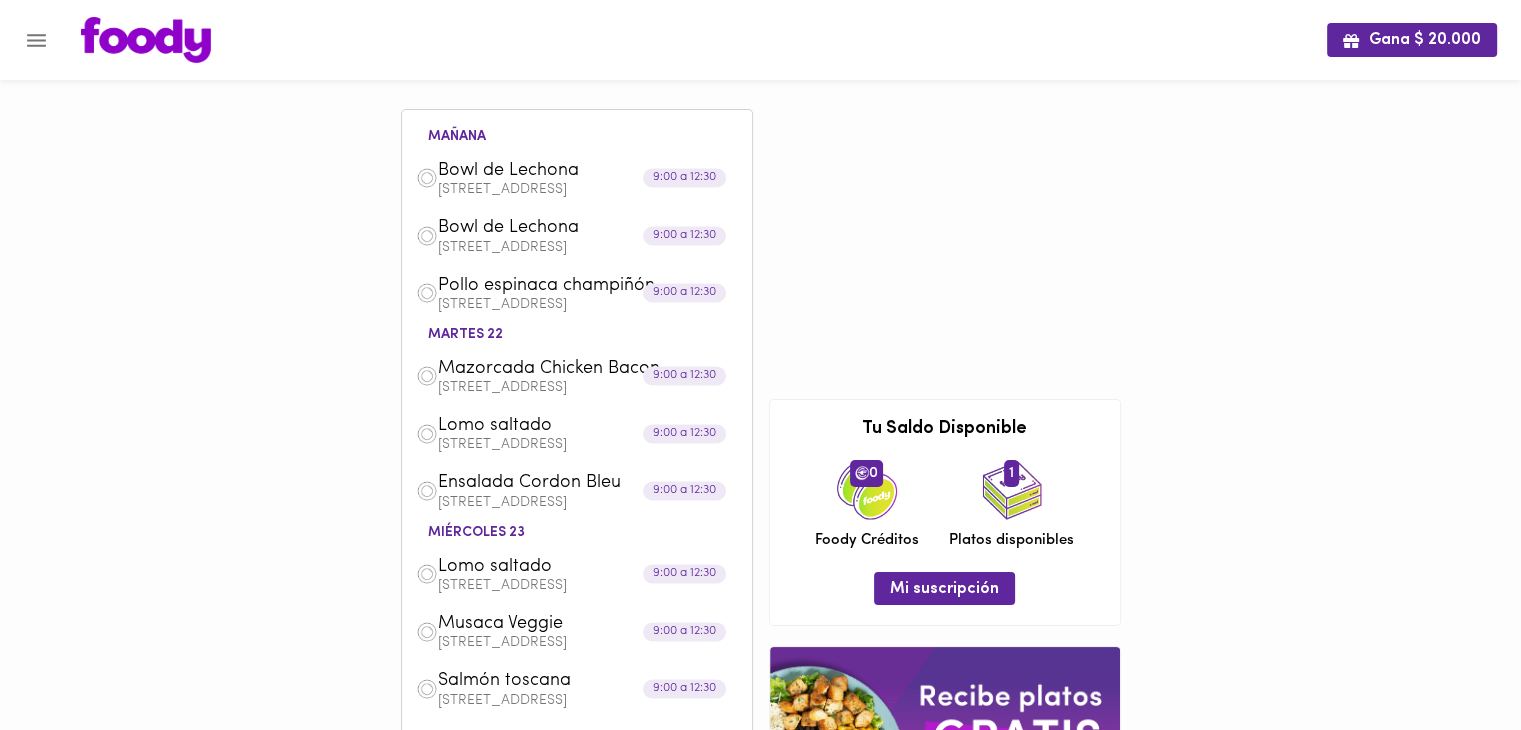 click 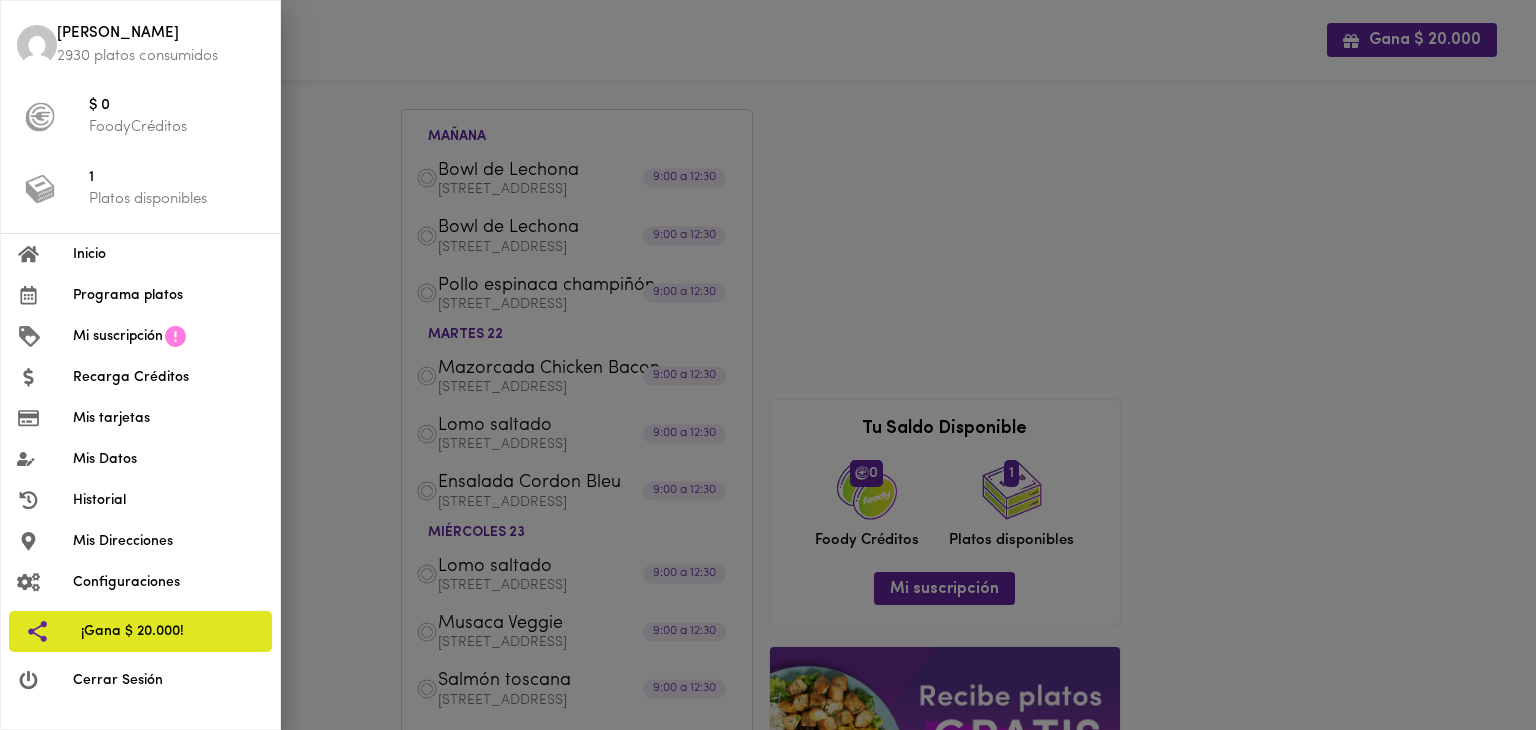 click on "Programa platos" at bounding box center [168, 295] 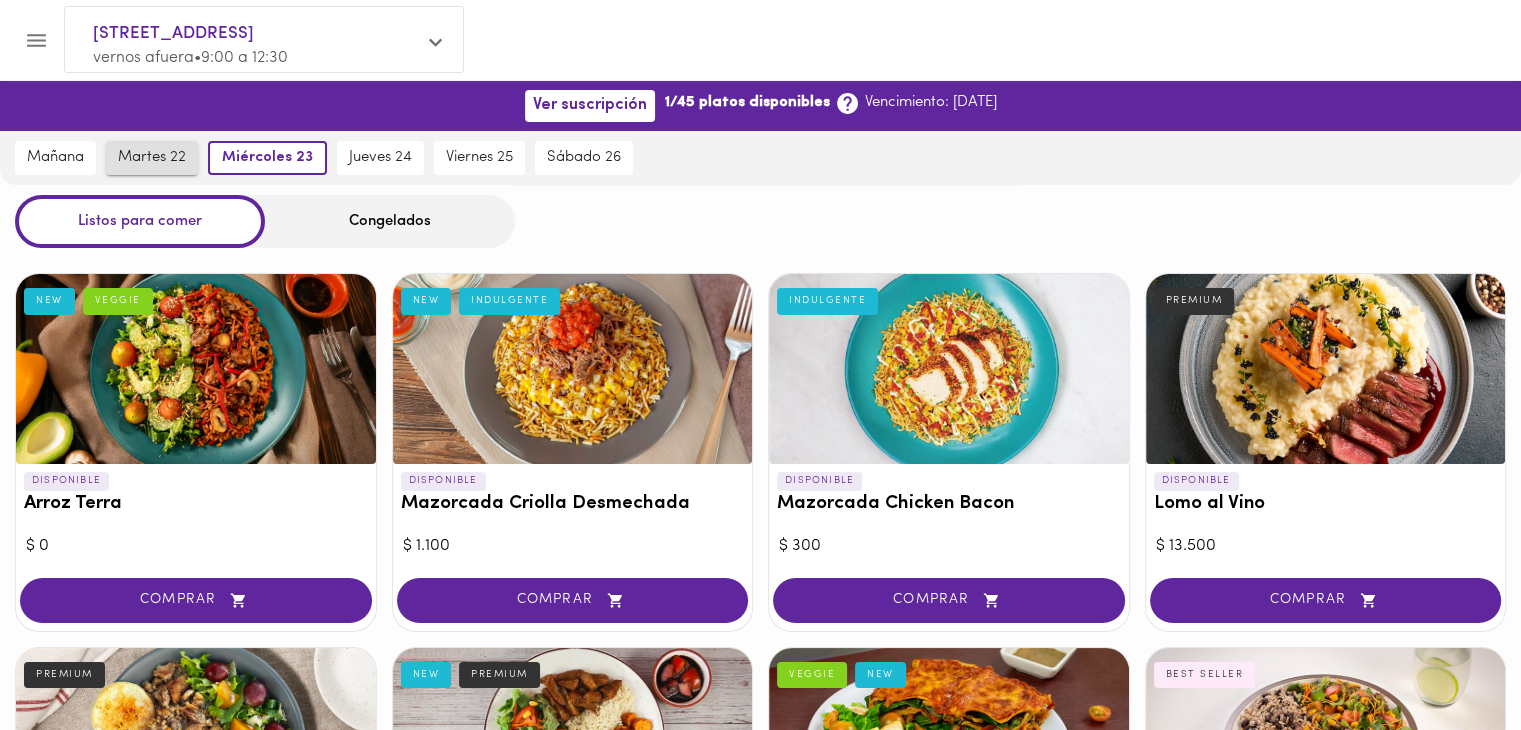 click on "martes 22" at bounding box center (152, 158) 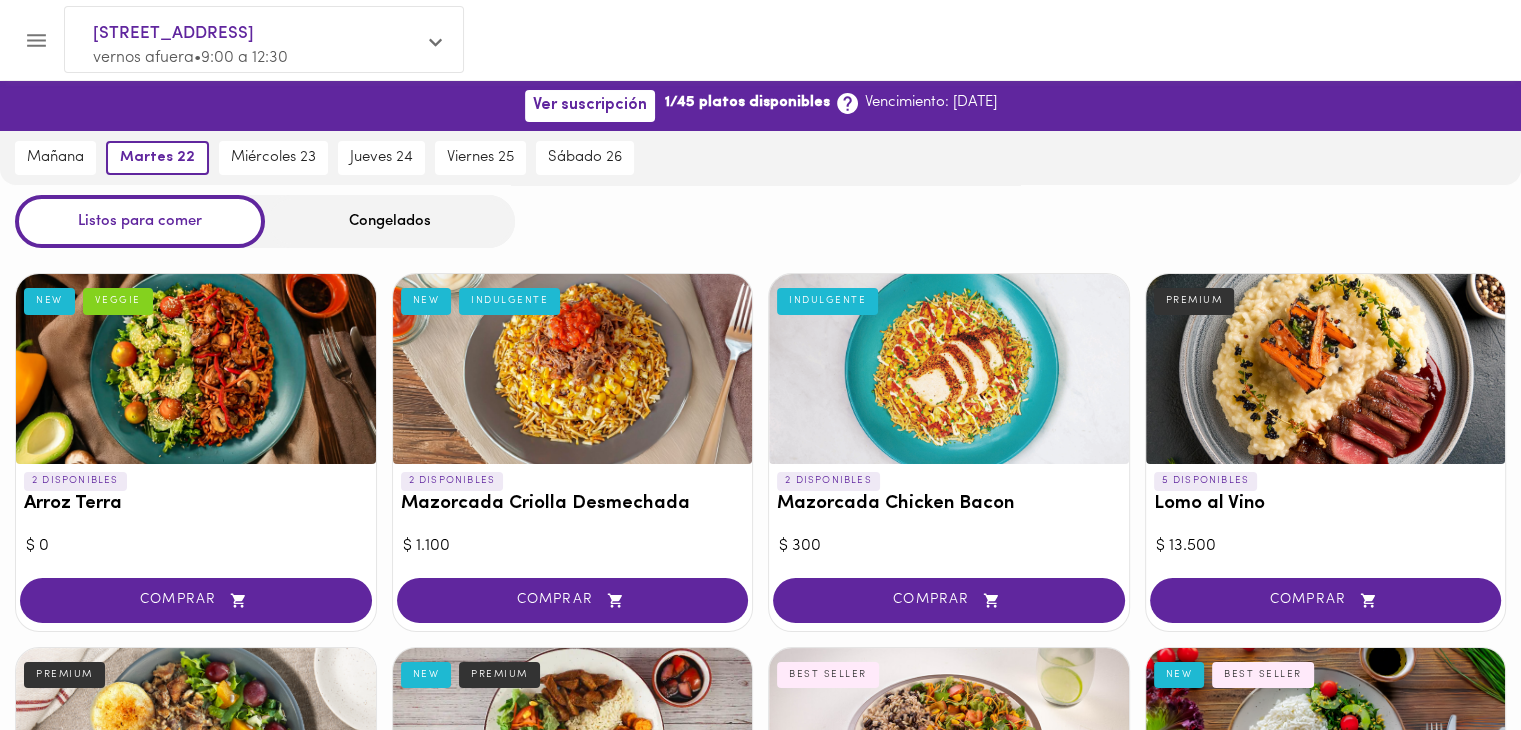 click on "Congelados" at bounding box center (390, 221) 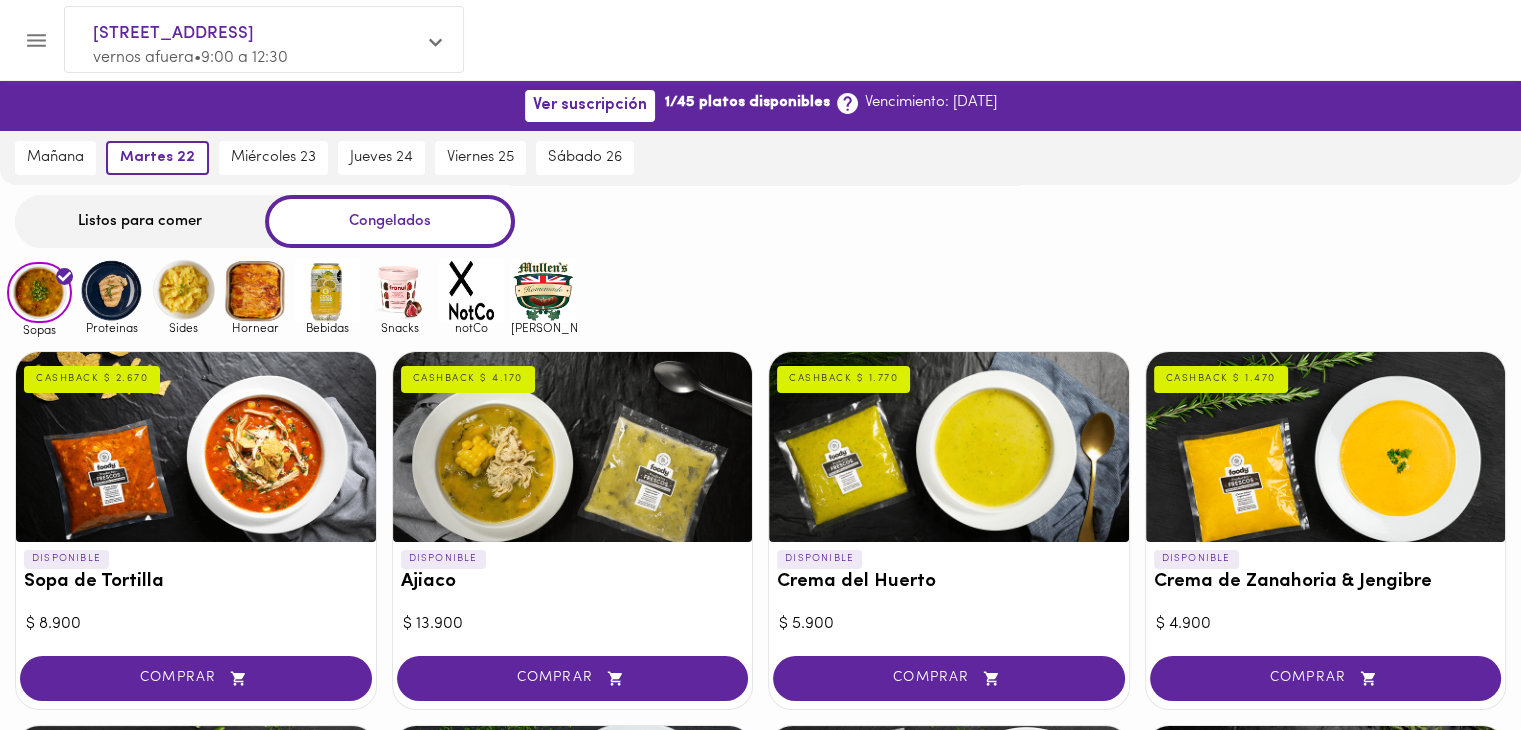 click at bounding box center [111, 290] 